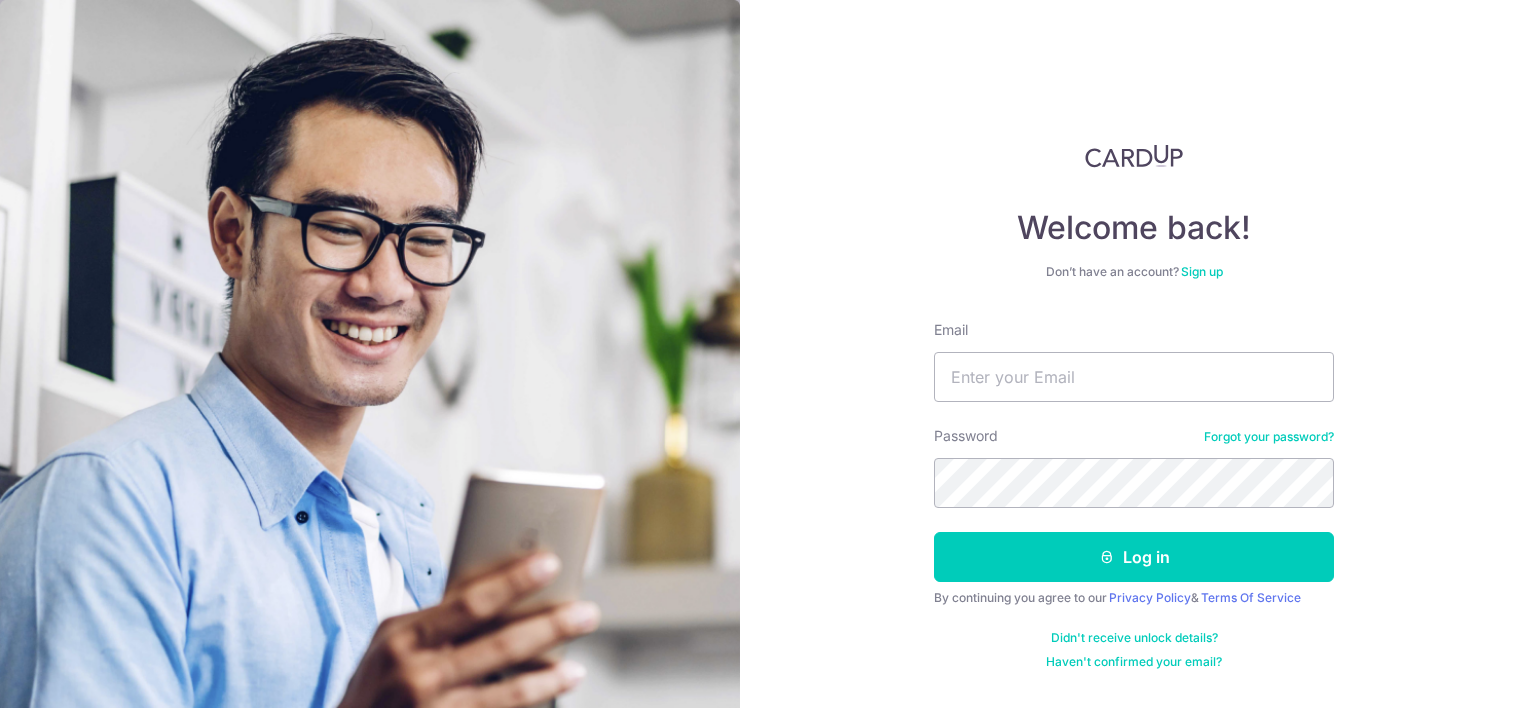 scroll, scrollTop: 0, scrollLeft: 0, axis: both 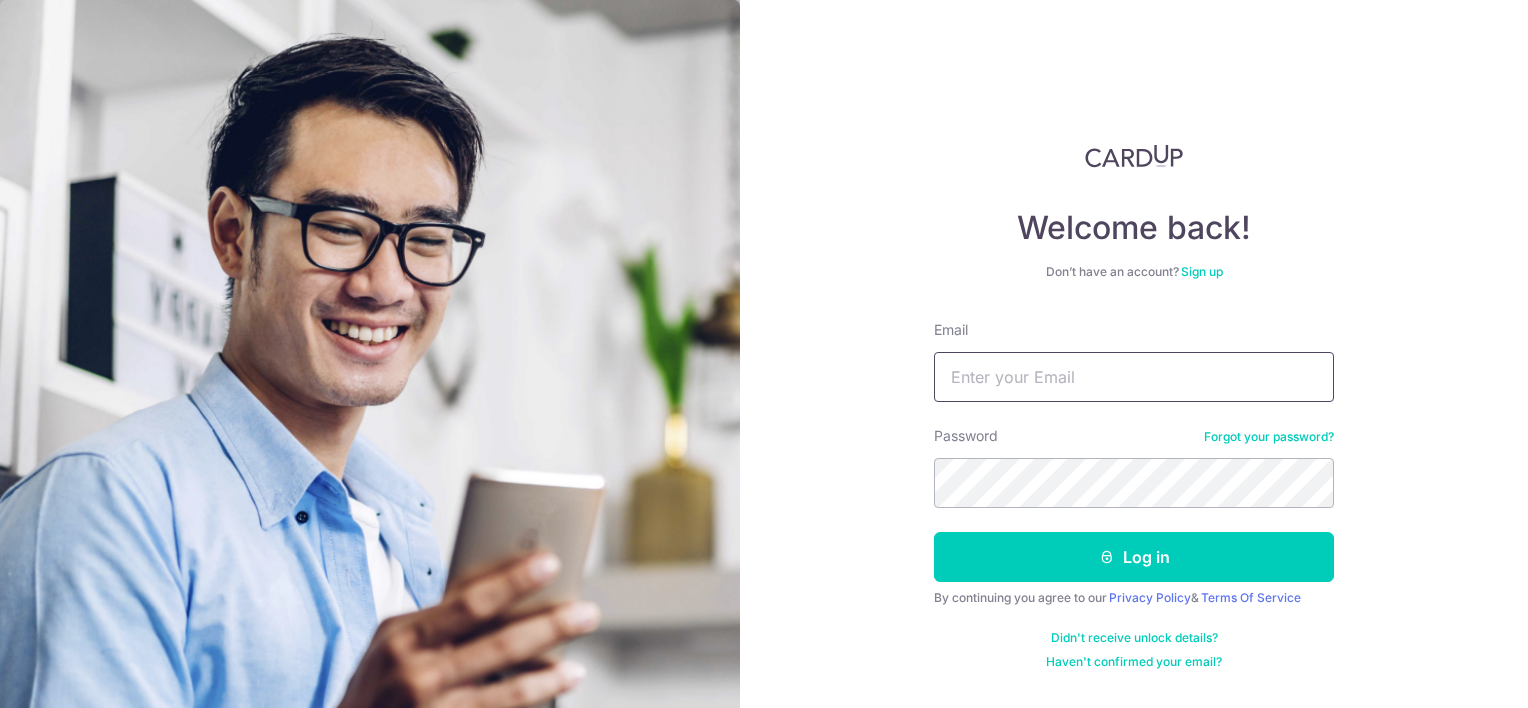 click on "Email" at bounding box center [1134, 377] 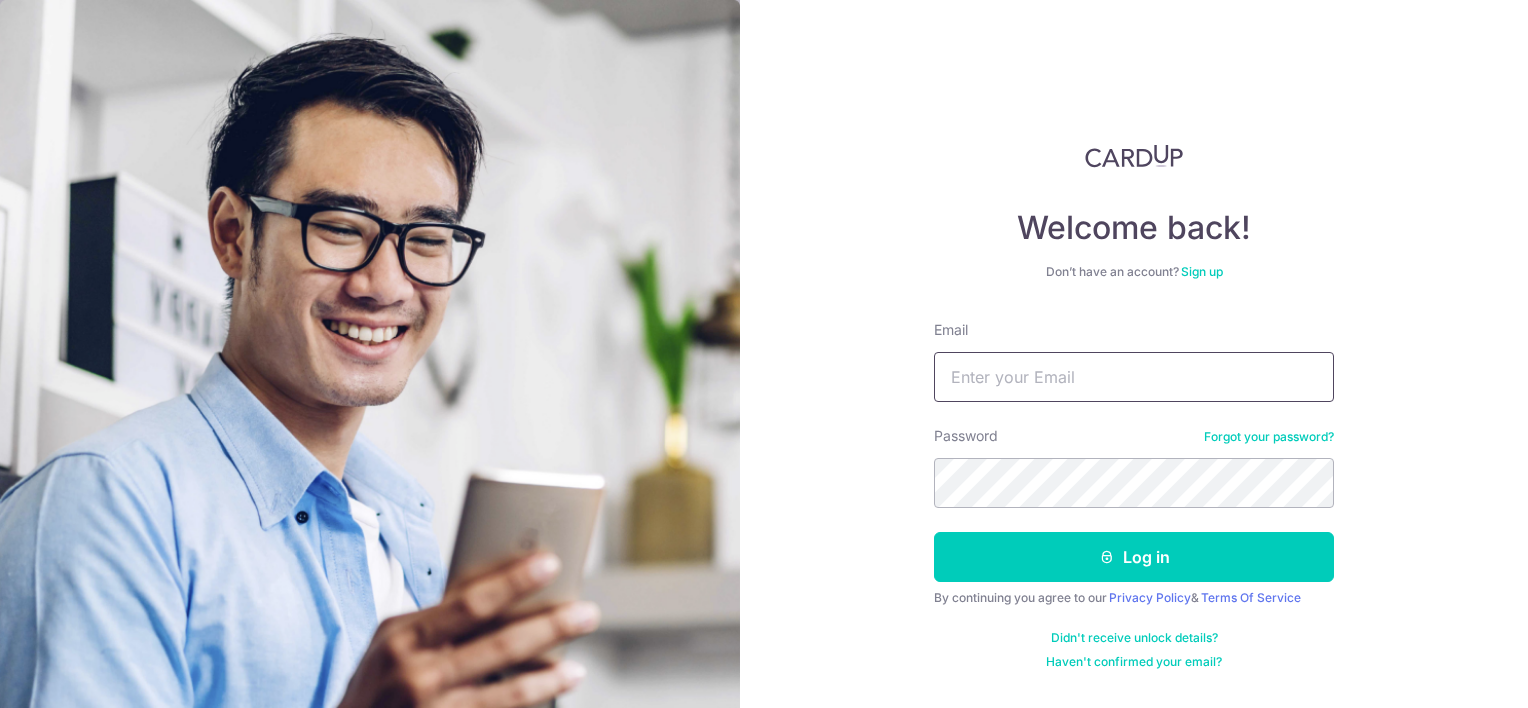 click on "Email" at bounding box center (1134, 377) 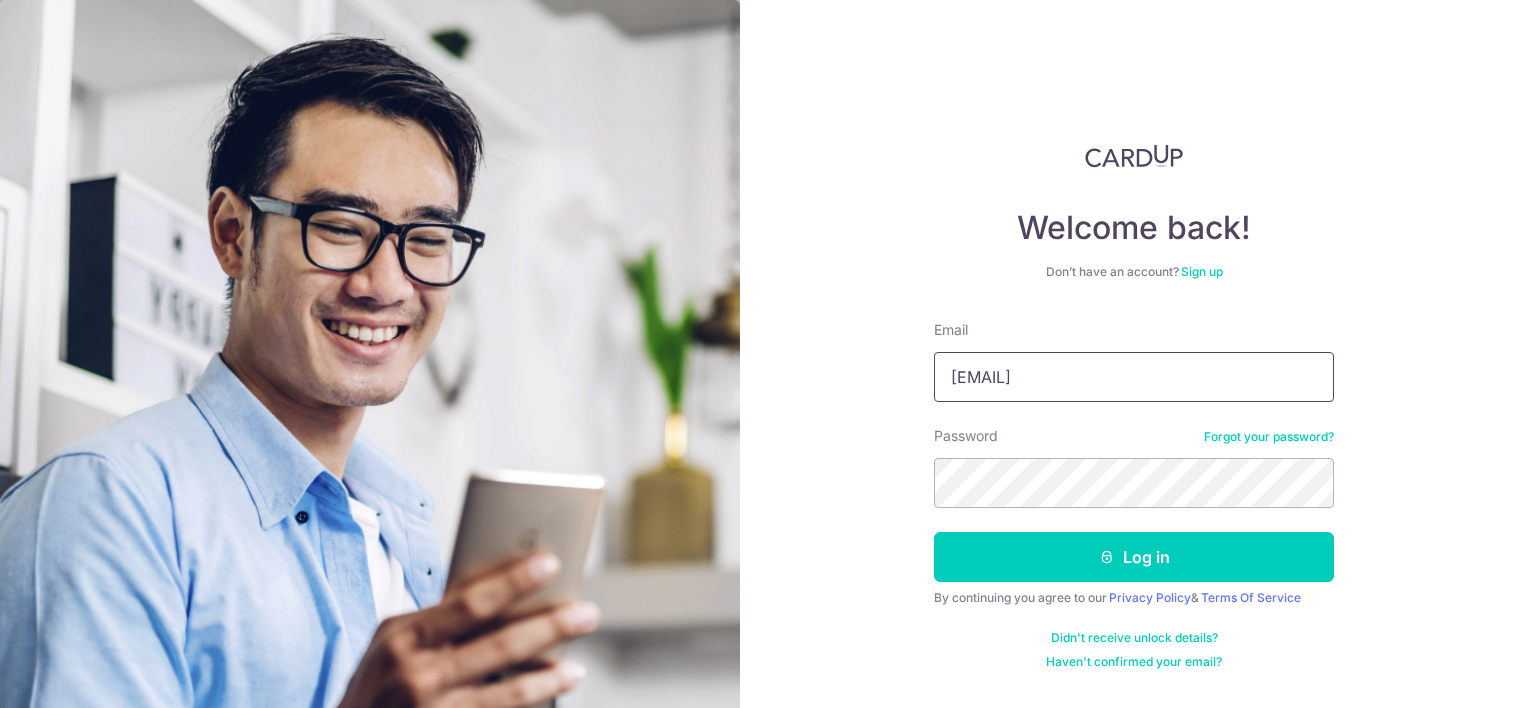 type on "[EMAIL]" 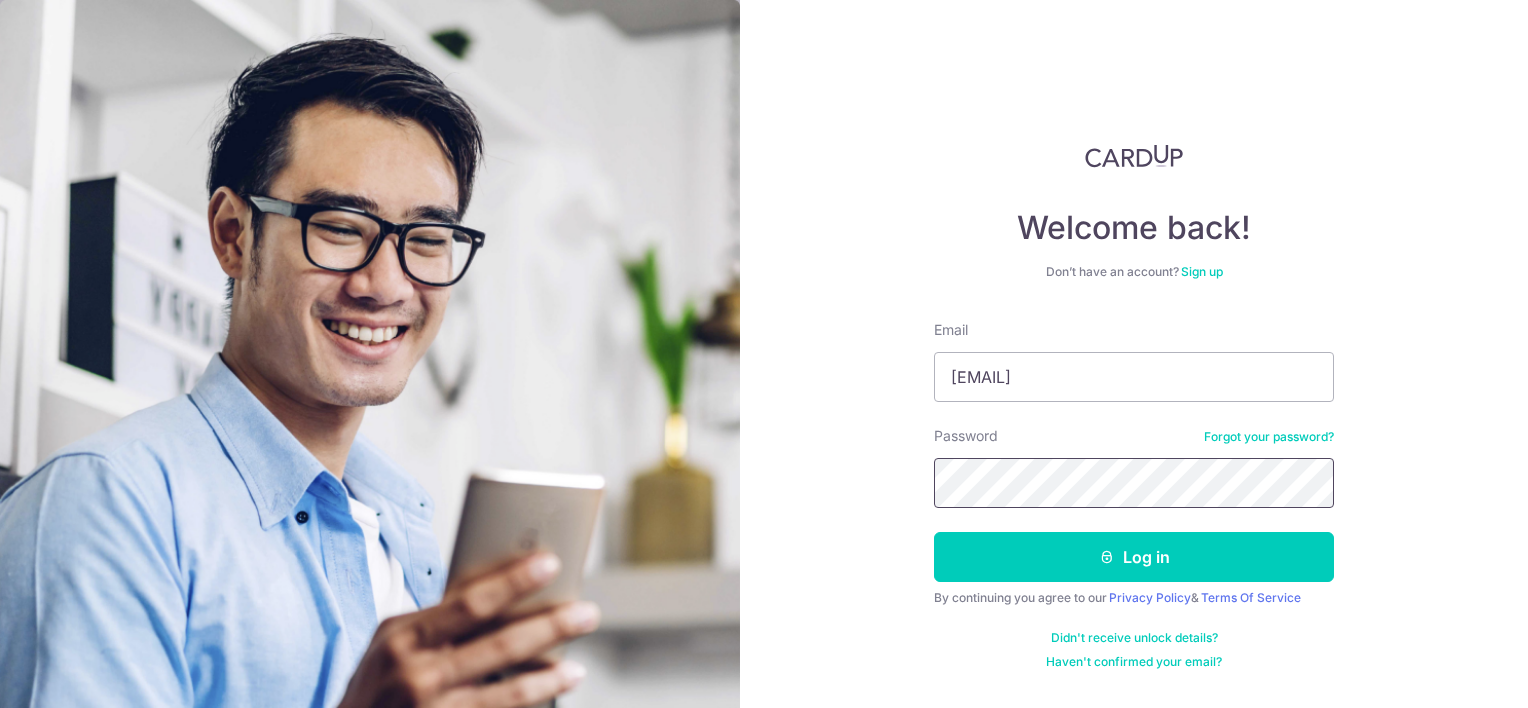 click on "Log in" at bounding box center [1134, 557] 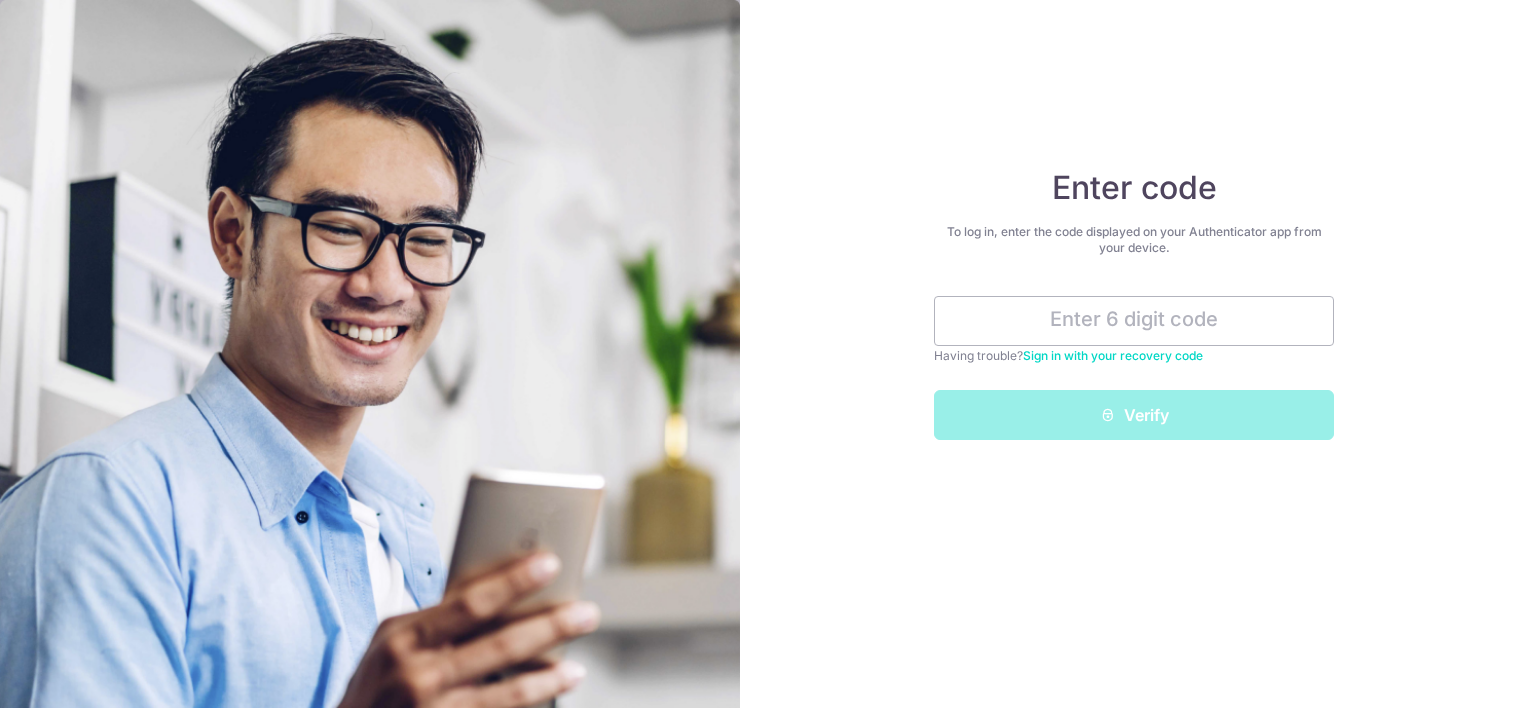 scroll, scrollTop: 0, scrollLeft: 0, axis: both 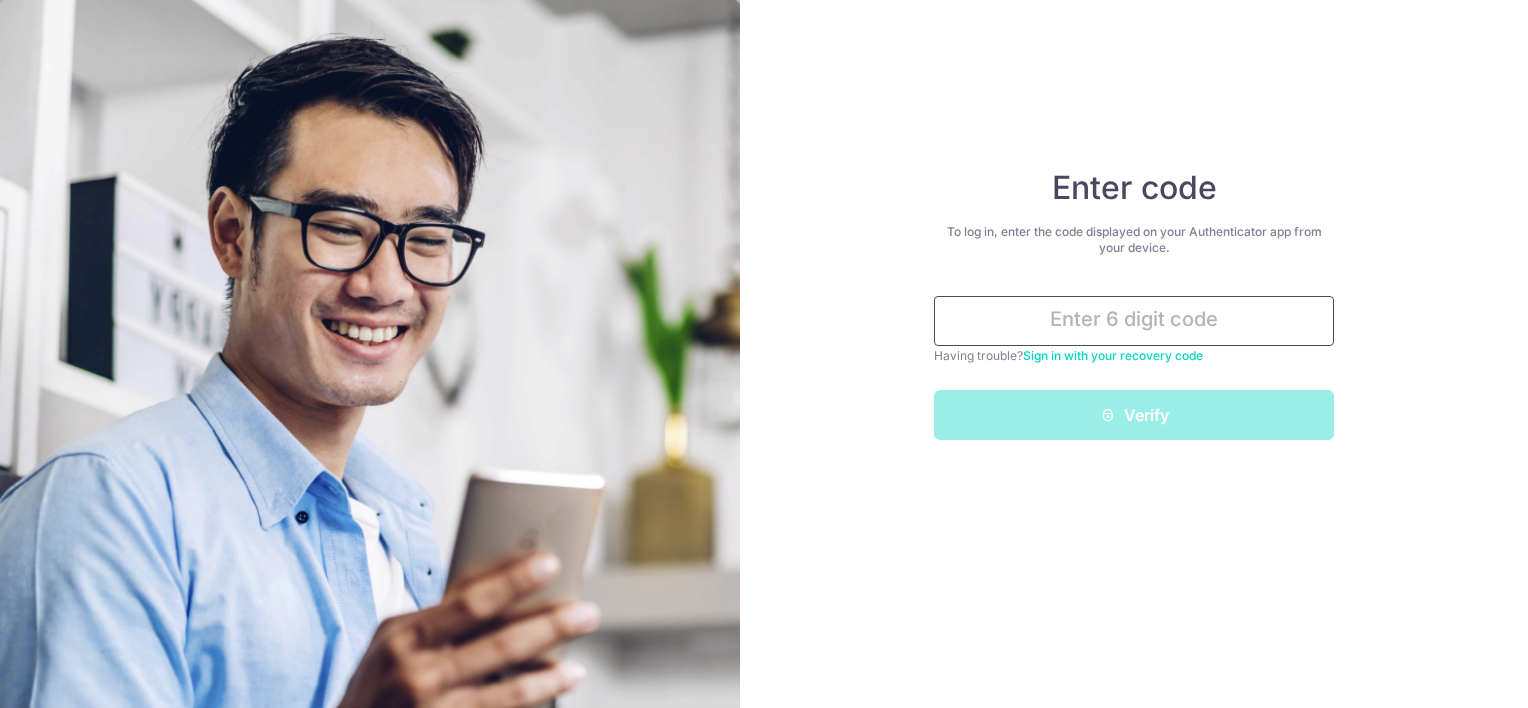click at bounding box center (1134, 321) 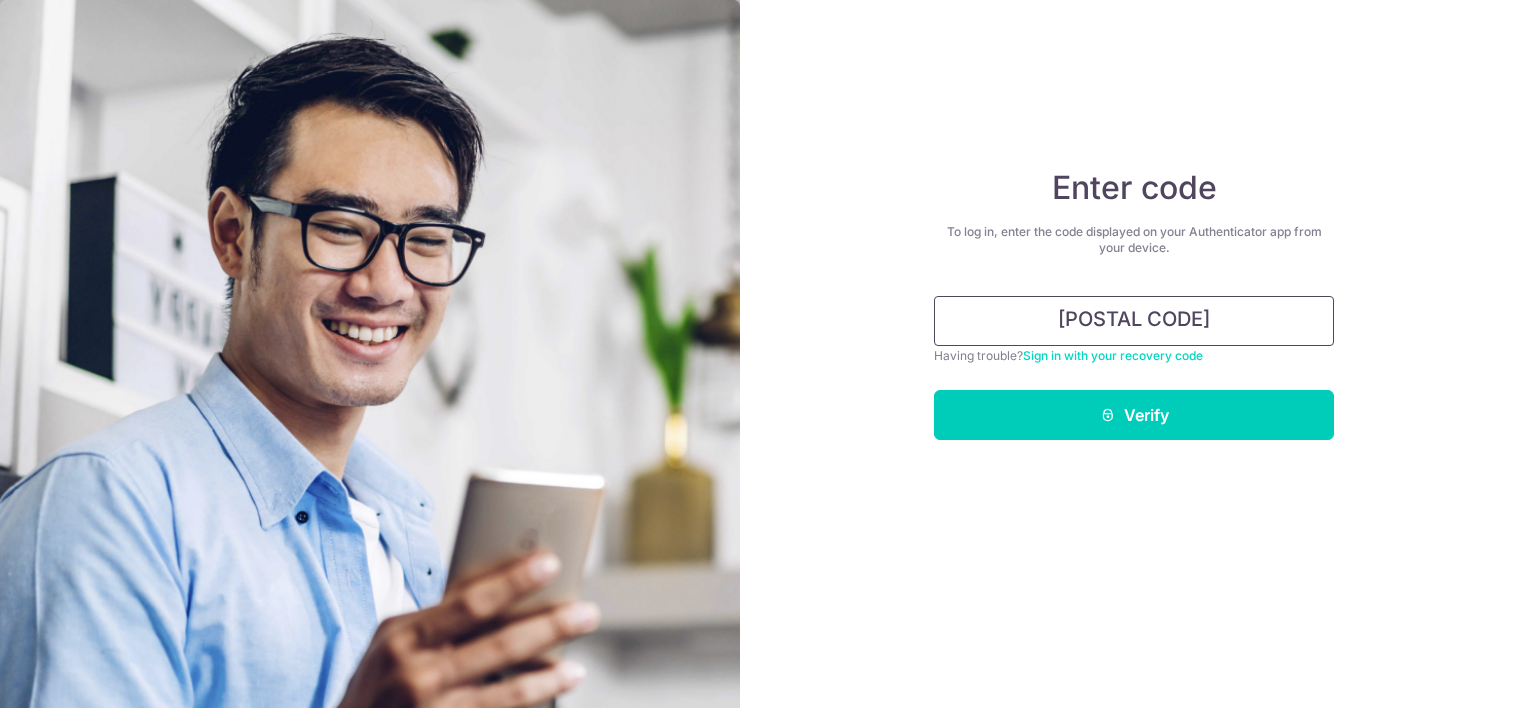 type on "255407" 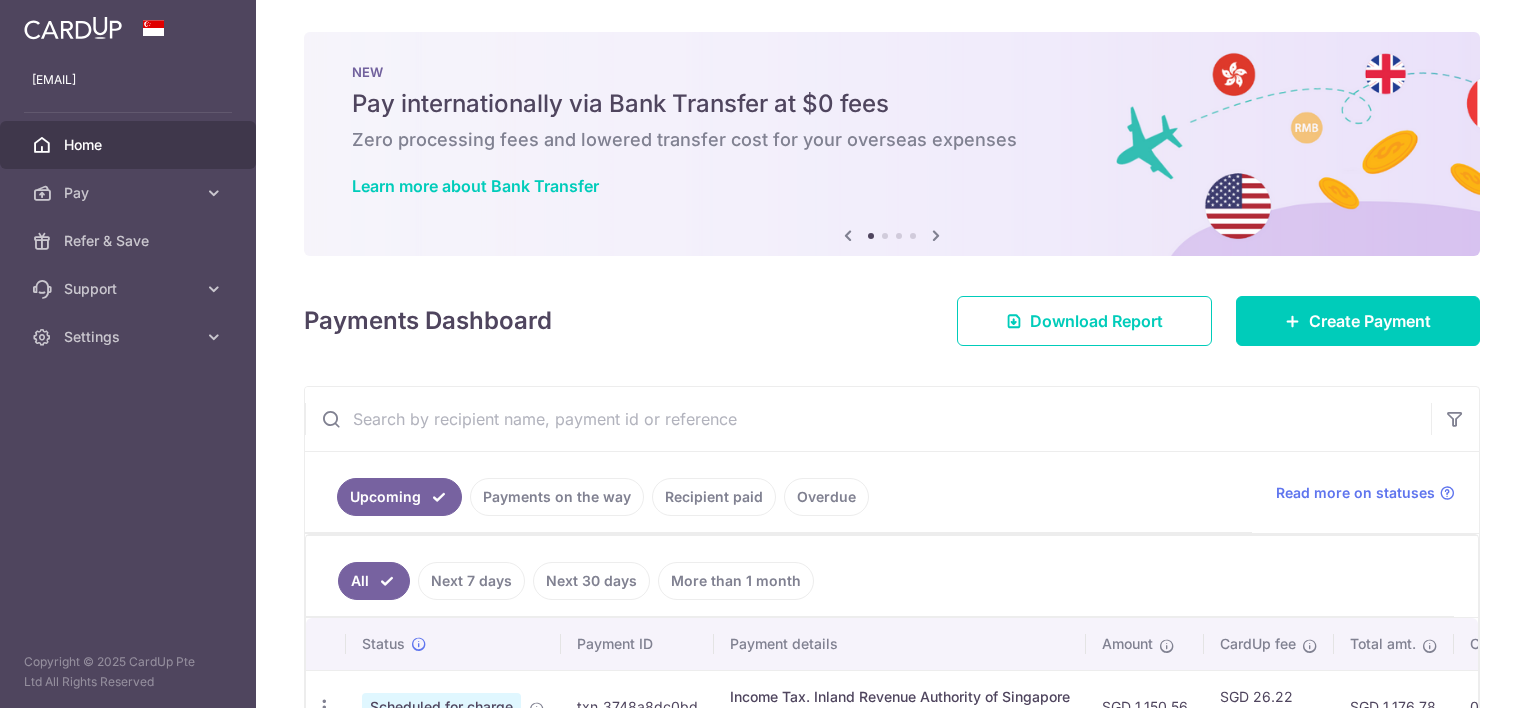 scroll, scrollTop: 0, scrollLeft: 0, axis: both 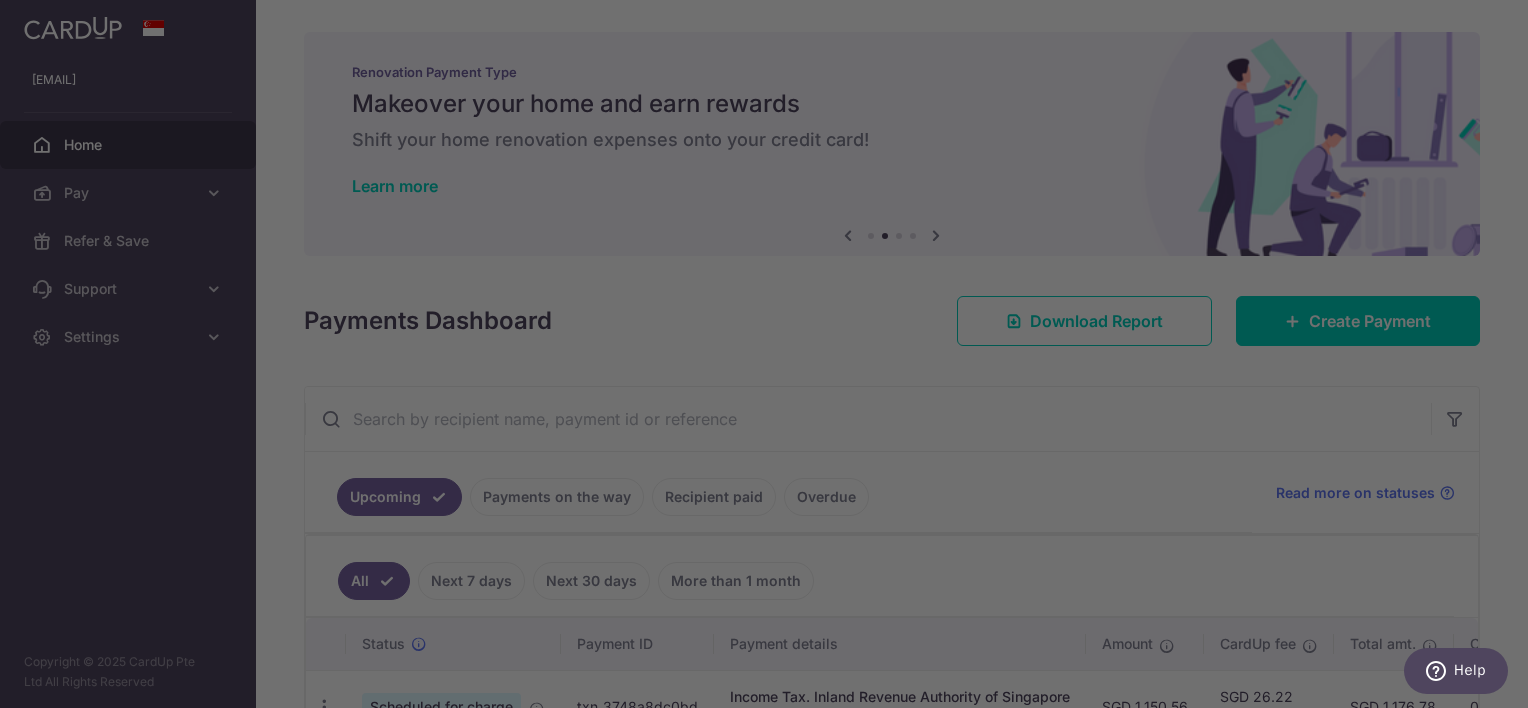 click at bounding box center [771, 357] 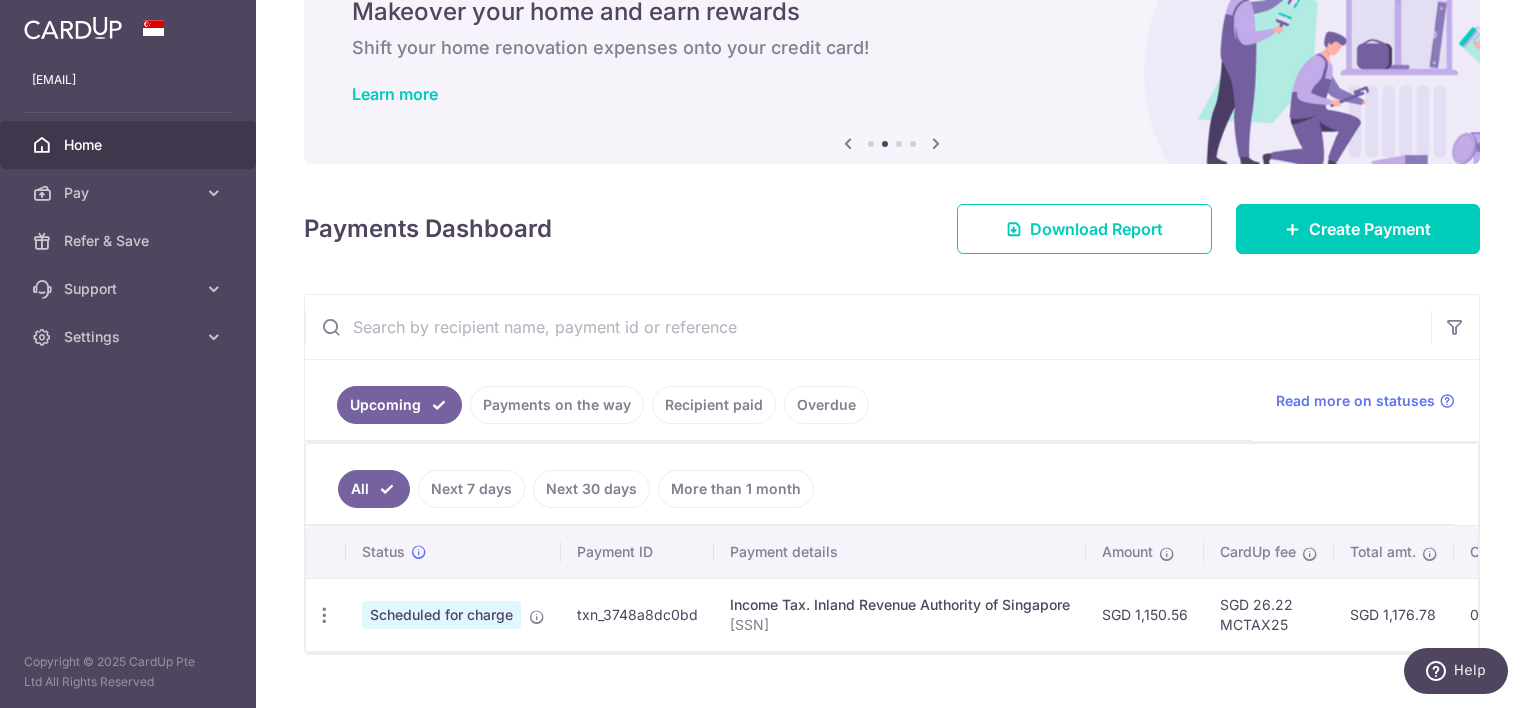 scroll, scrollTop: 100, scrollLeft: 0, axis: vertical 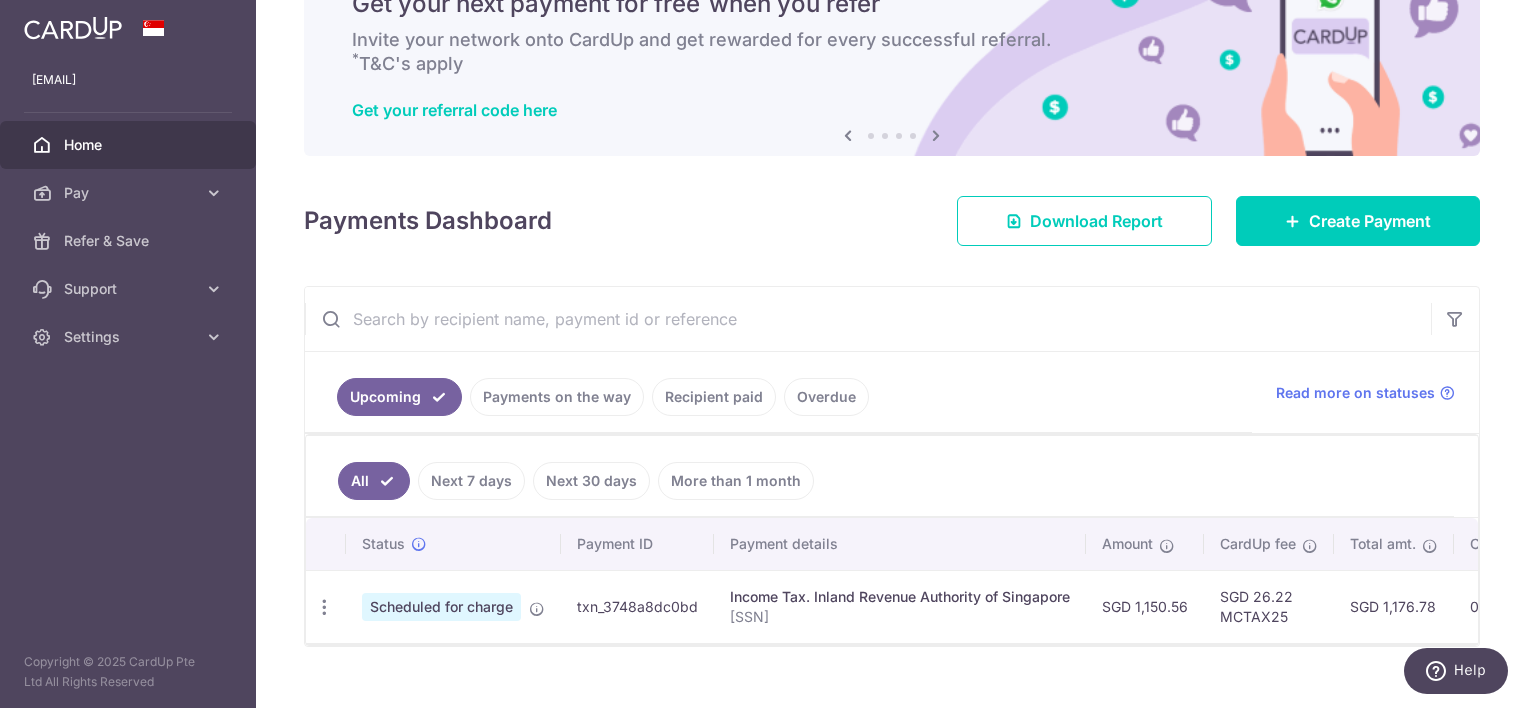 click on "Payments on the way" at bounding box center (557, 397) 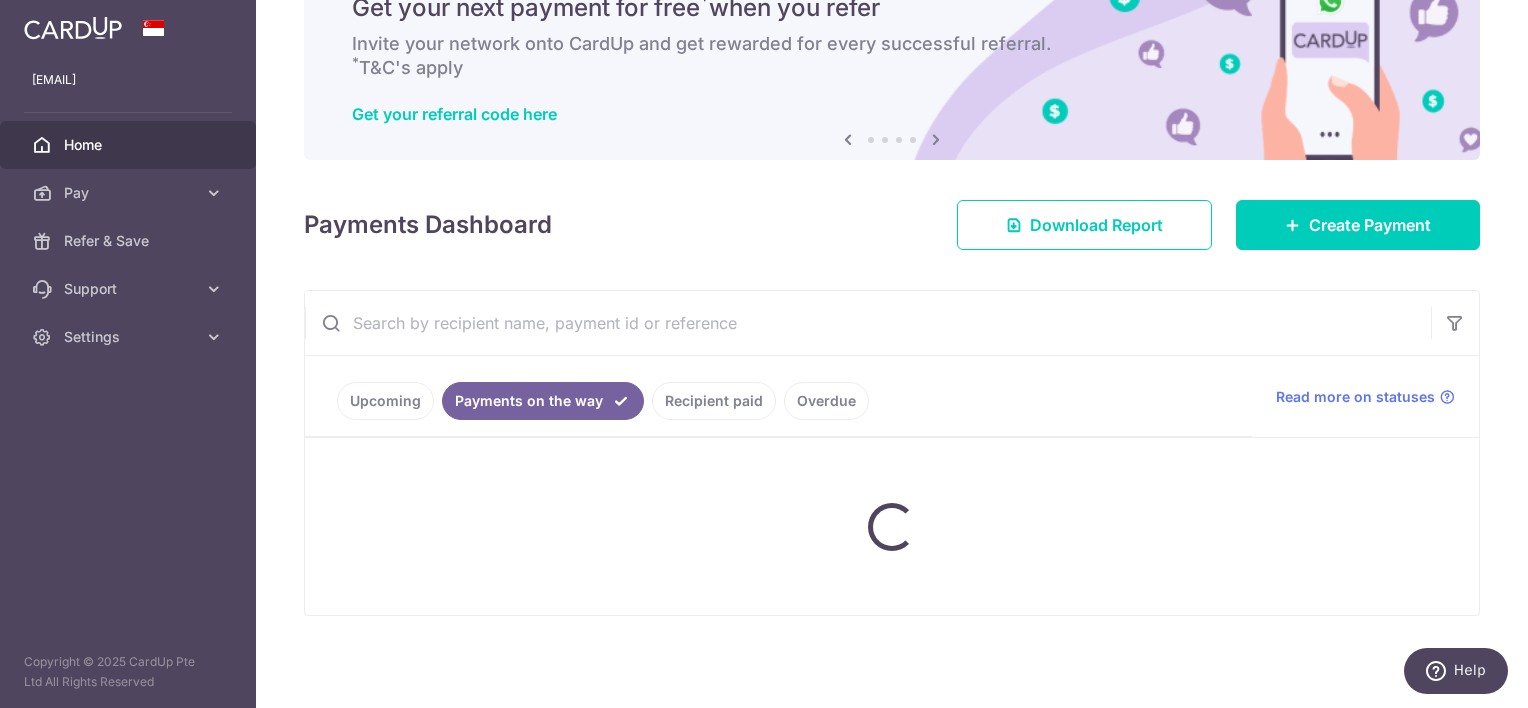 scroll, scrollTop: 56, scrollLeft: 0, axis: vertical 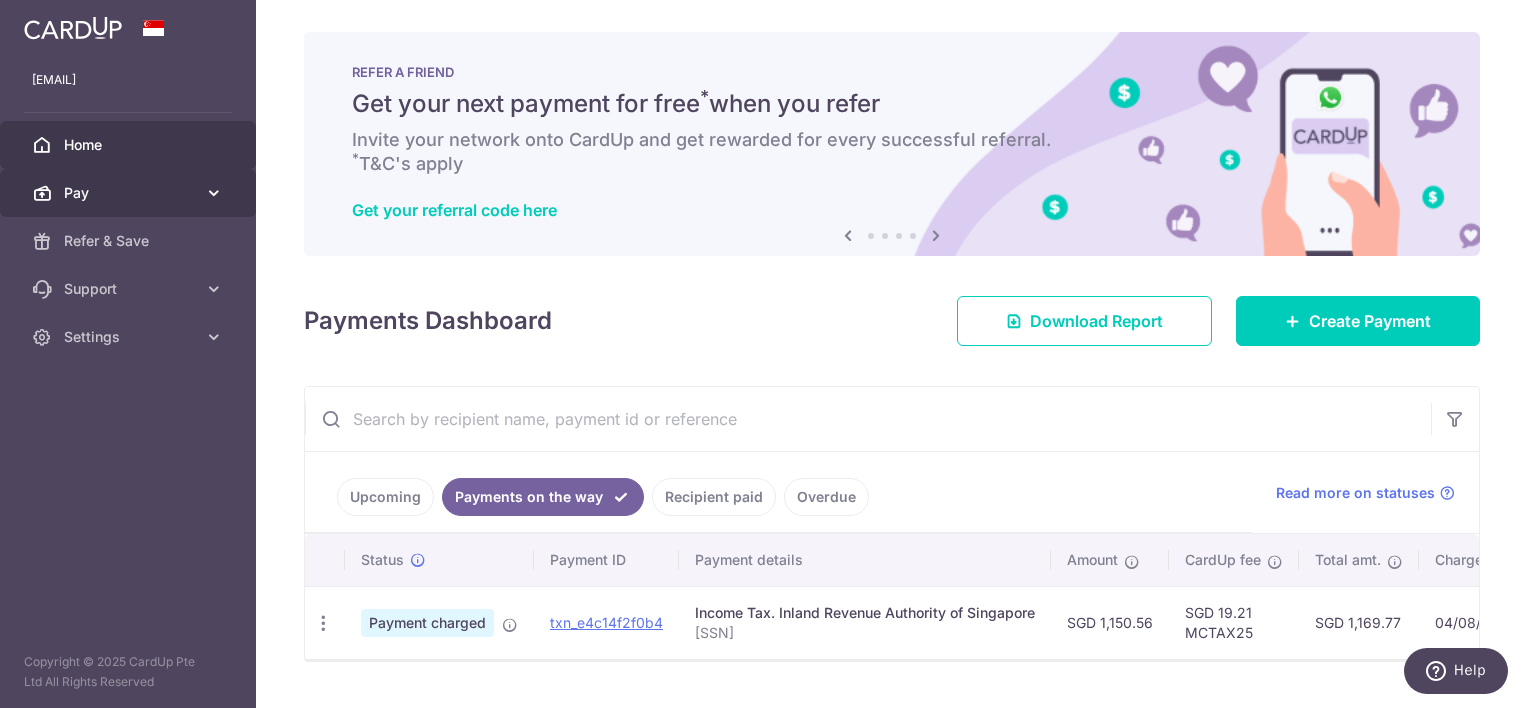 click on "Pay" at bounding box center [128, 193] 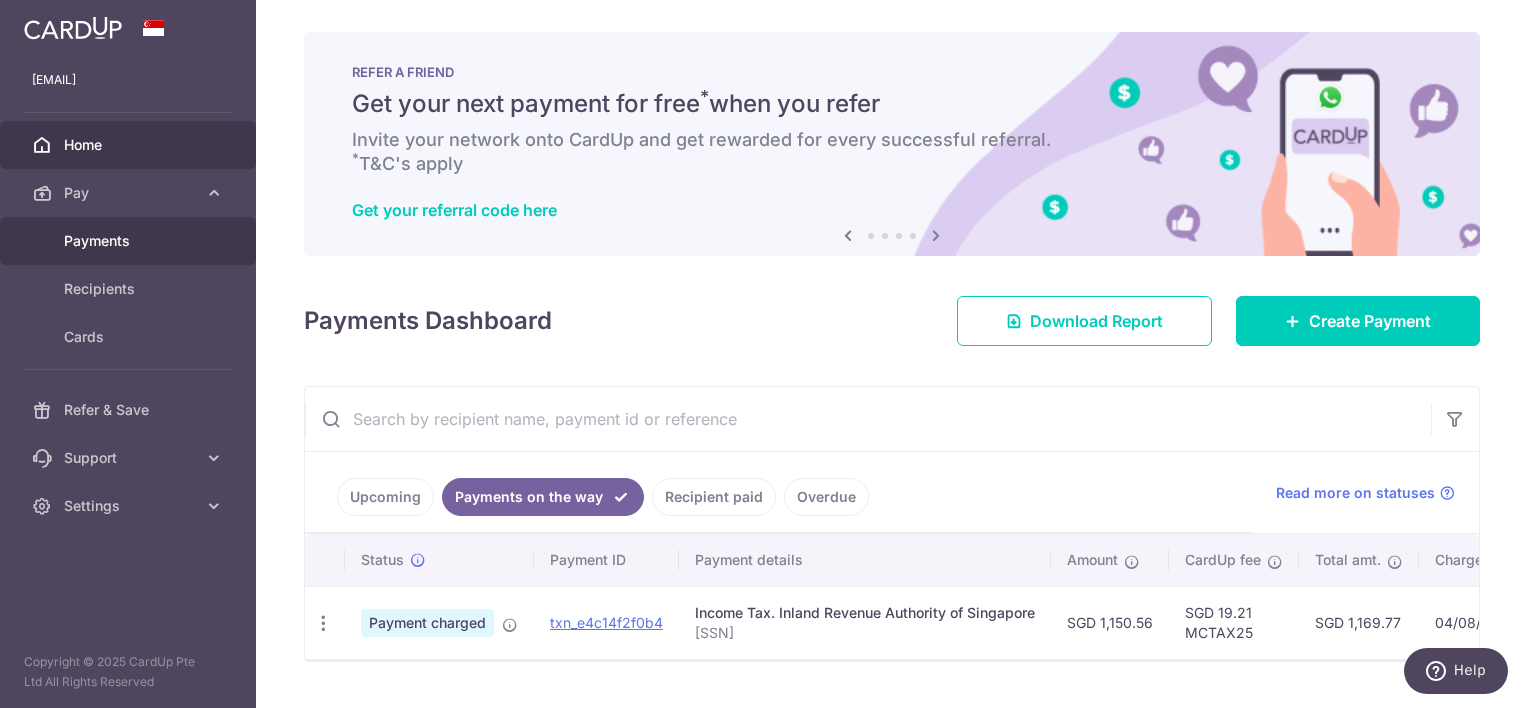 click on "Payments" at bounding box center [130, 241] 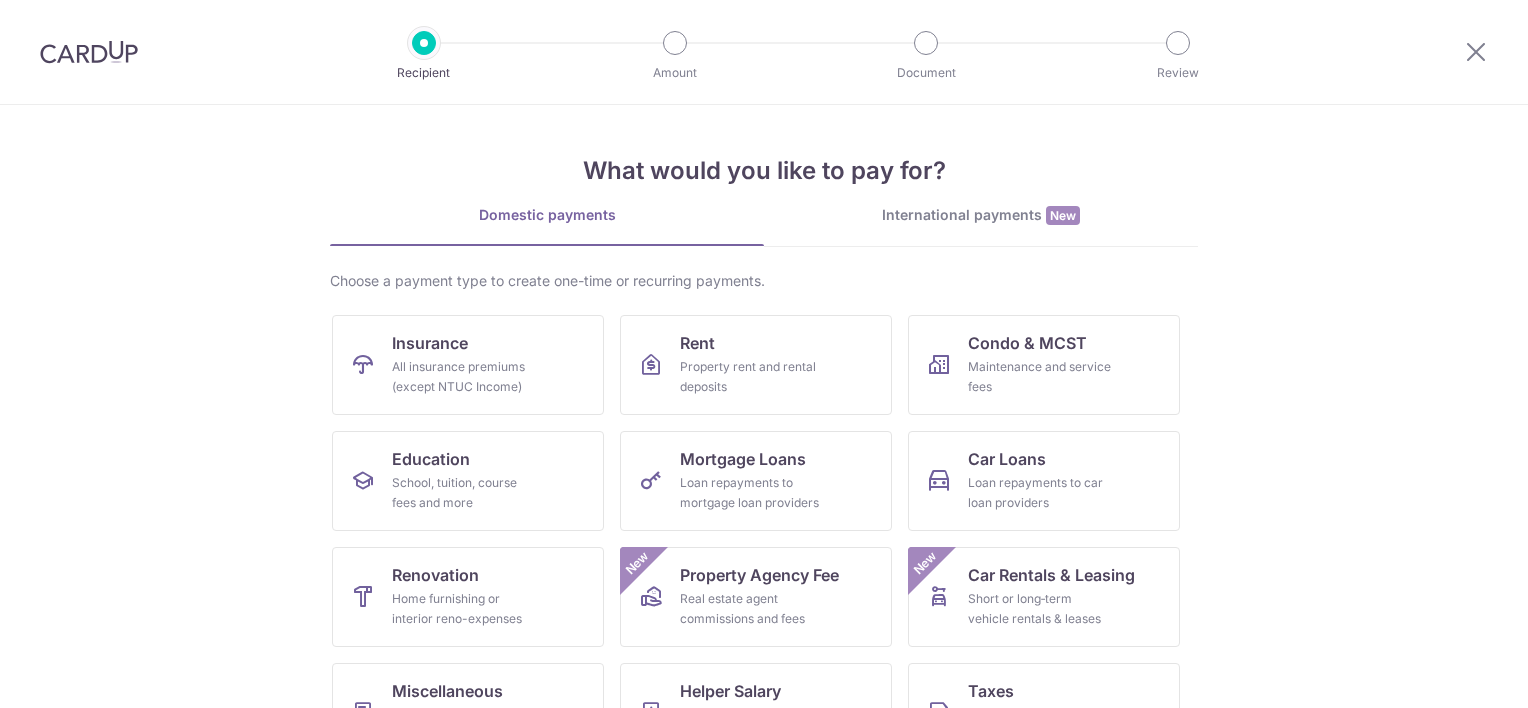 scroll, scrollTop: 0, scrollLeft: 0, axis: both 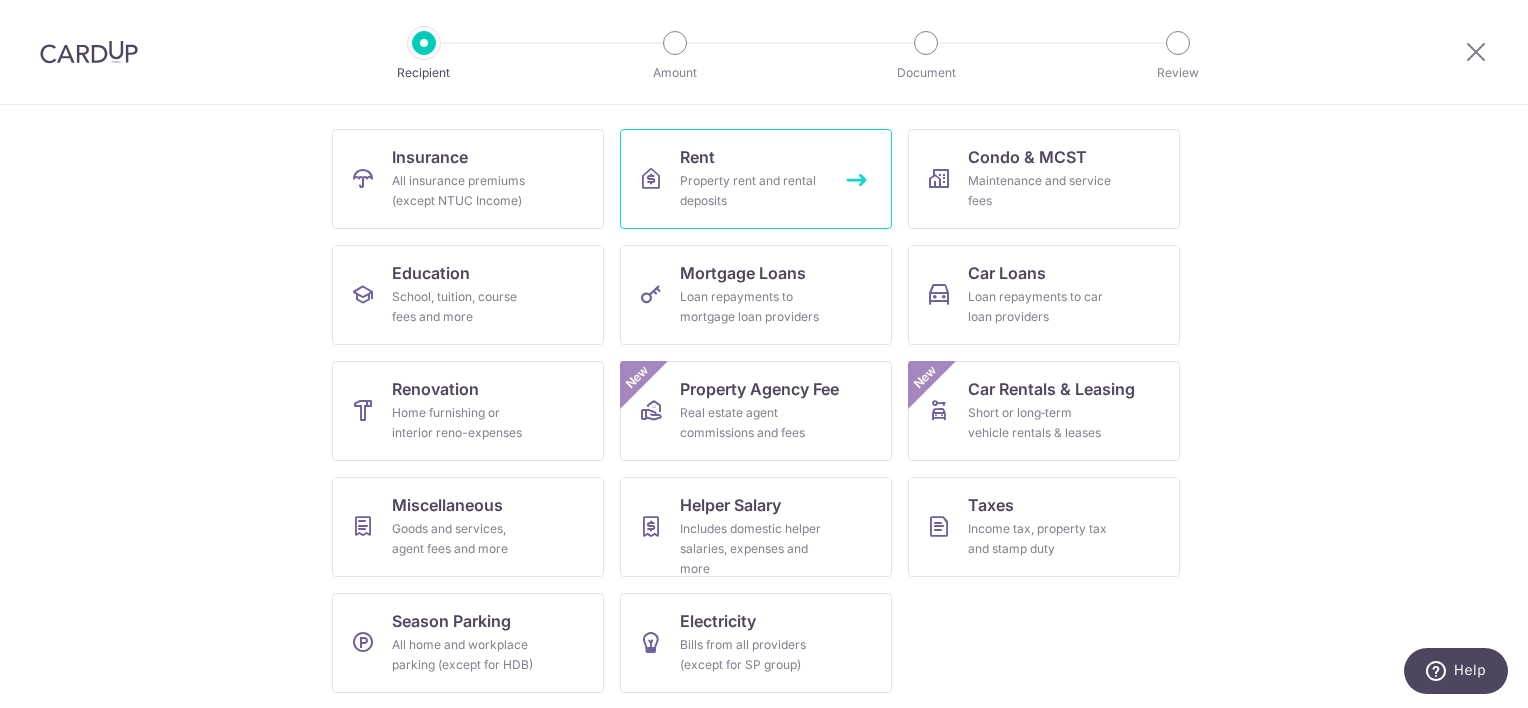 click on "Property rent and rental deposits" at bounding box center (752, 191) 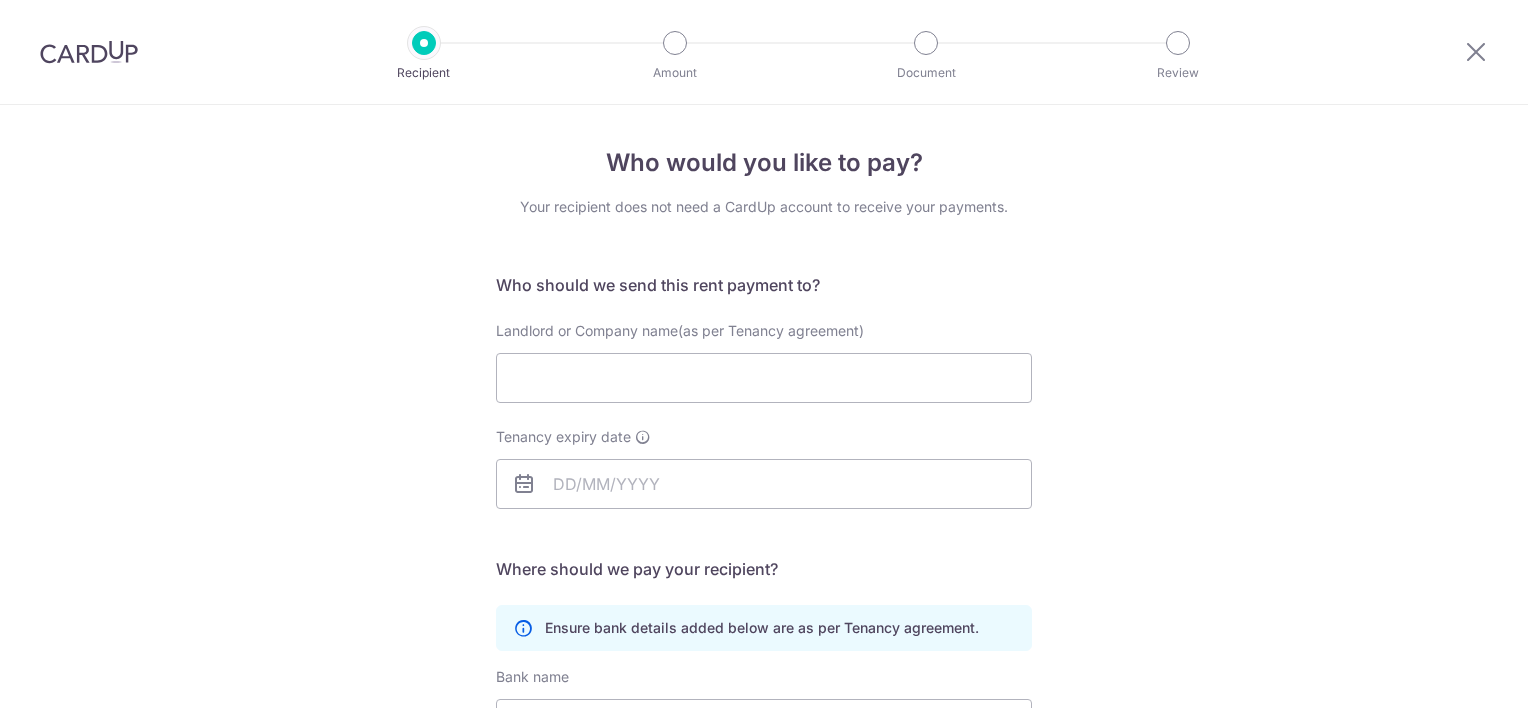 scroll, scrollTop: 0, scrollLeft: 0, axis: both 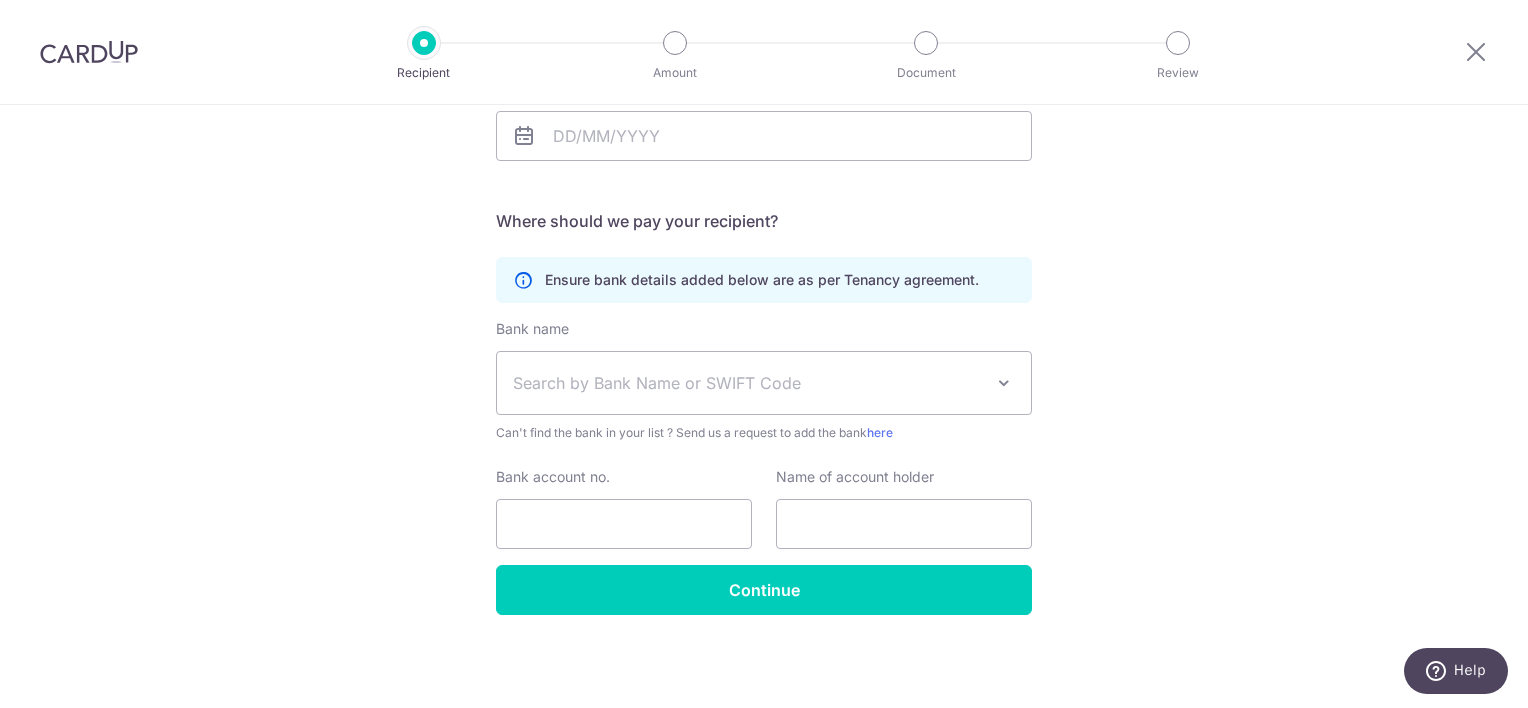 click on "Search by Bank Name or SWIFT Code" at bounding box center (748, 383) 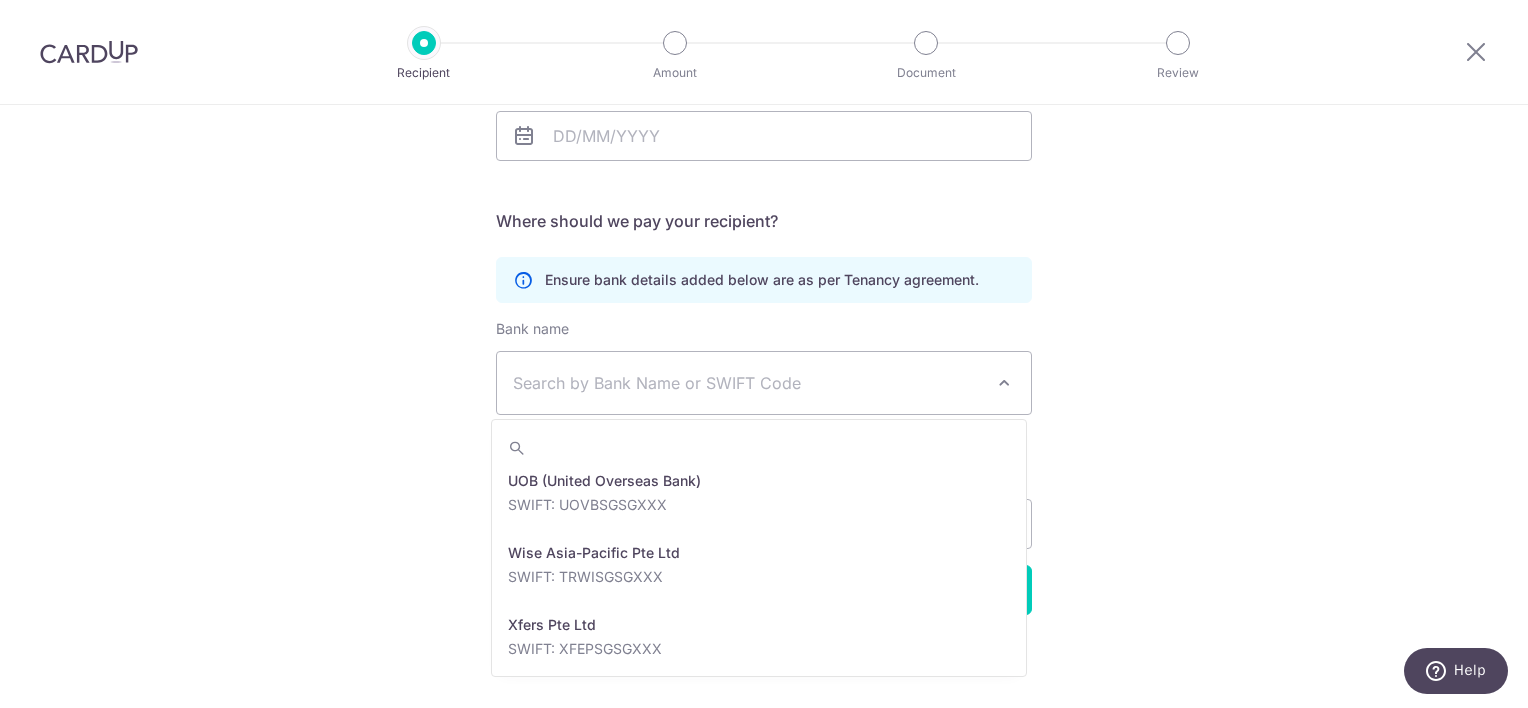 scroll, scrollTop: 3832, scrollLeft: 0, axis: vertical 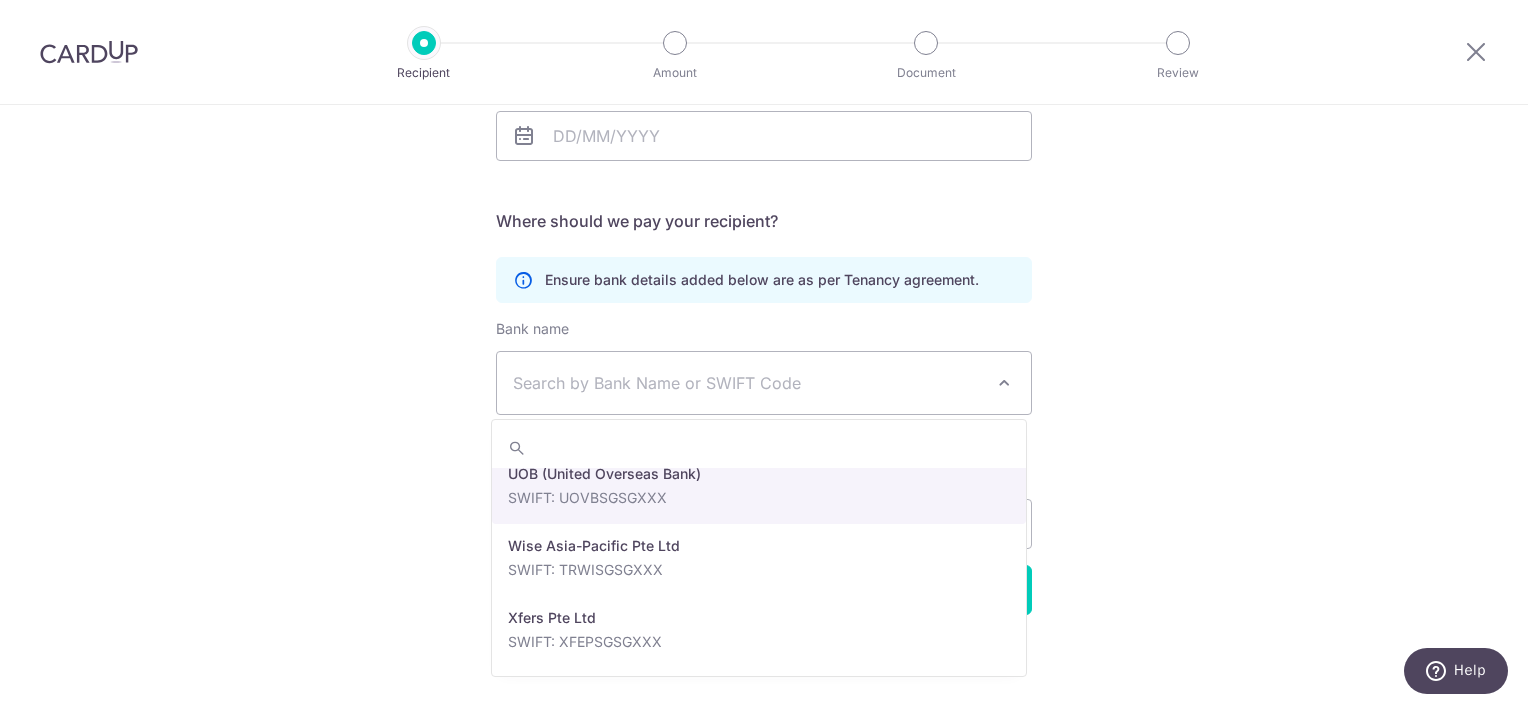 click on "Who would you like to pay?
Your recipient does not need a CardUp account to receive your payments.
Who should we send this rent payment to?
Landlord or Company name(as per Tenancy agreement)
Tenancy expiry date
Translation missing: en.no key
URL
Telephone" at bounding box center [764, 233] 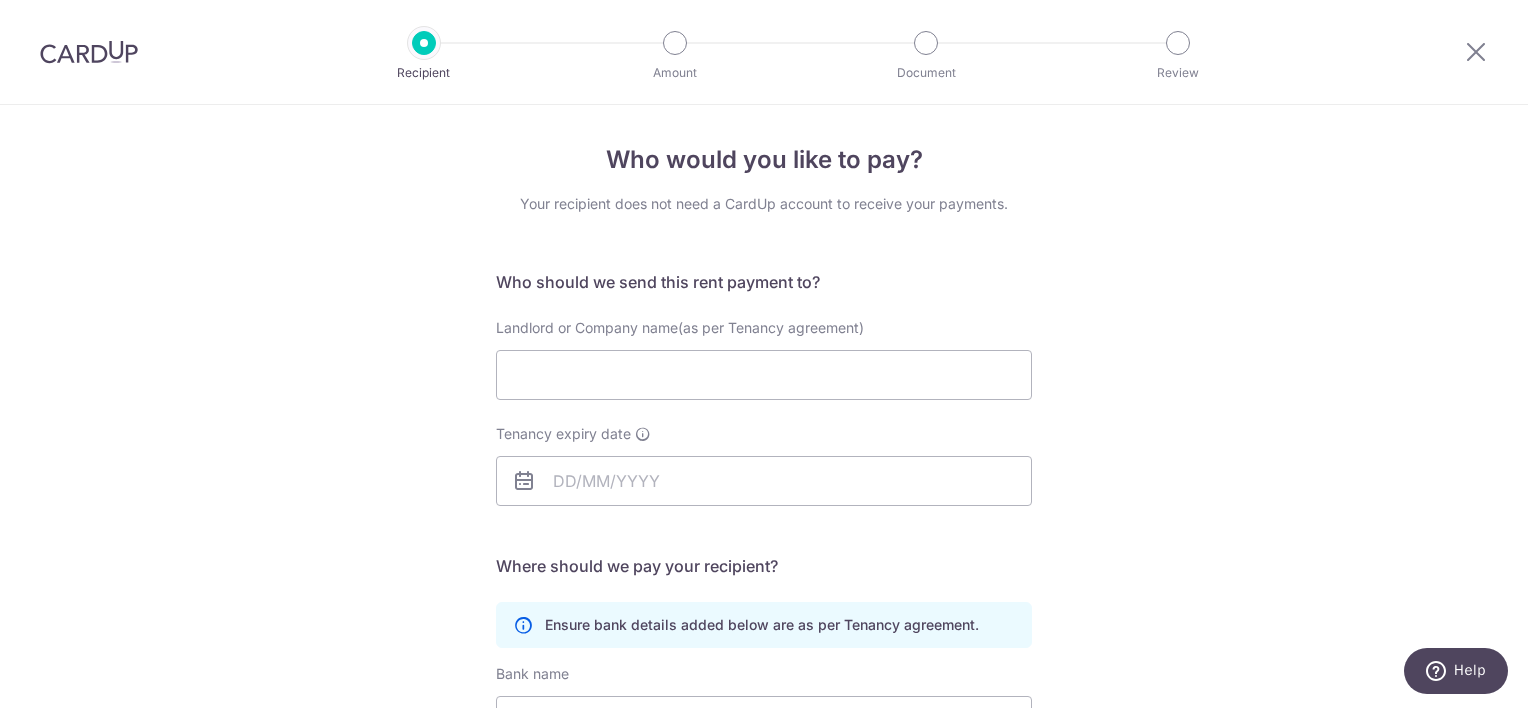 scroll, scrollTop: 0, scrollLeft: 0, axis: both 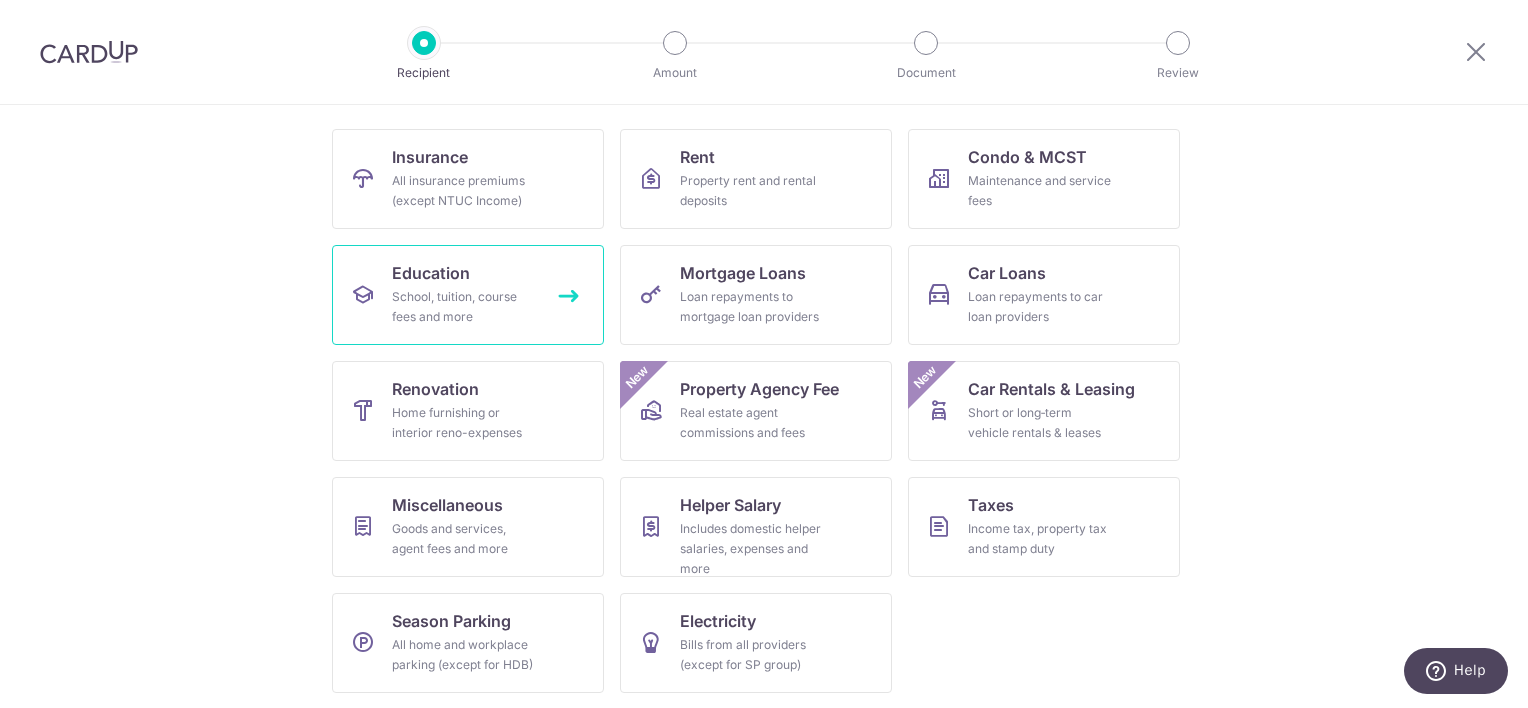 click on "Education" at bounding box center (431, 273) 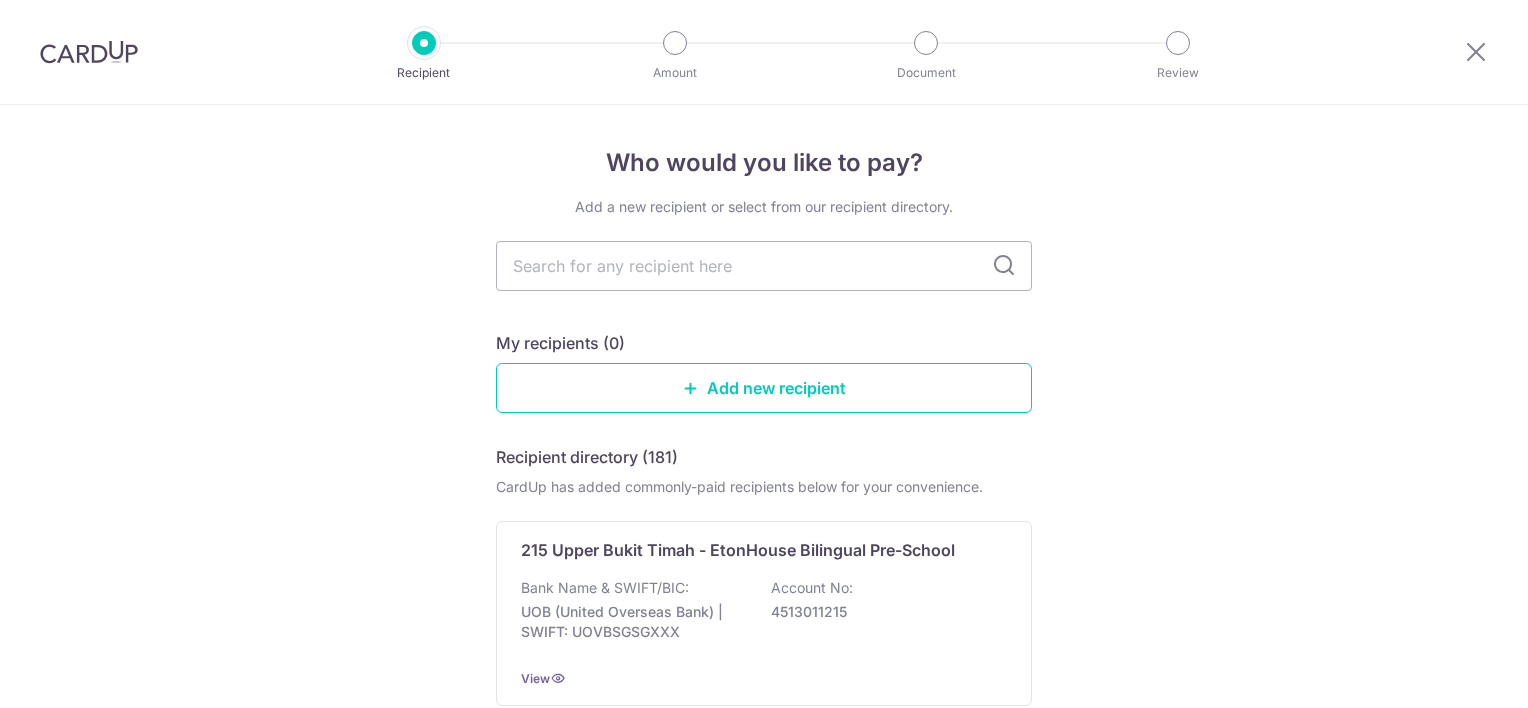 scroll, scrollTop: 0, scrollLeft: 0, axis: both 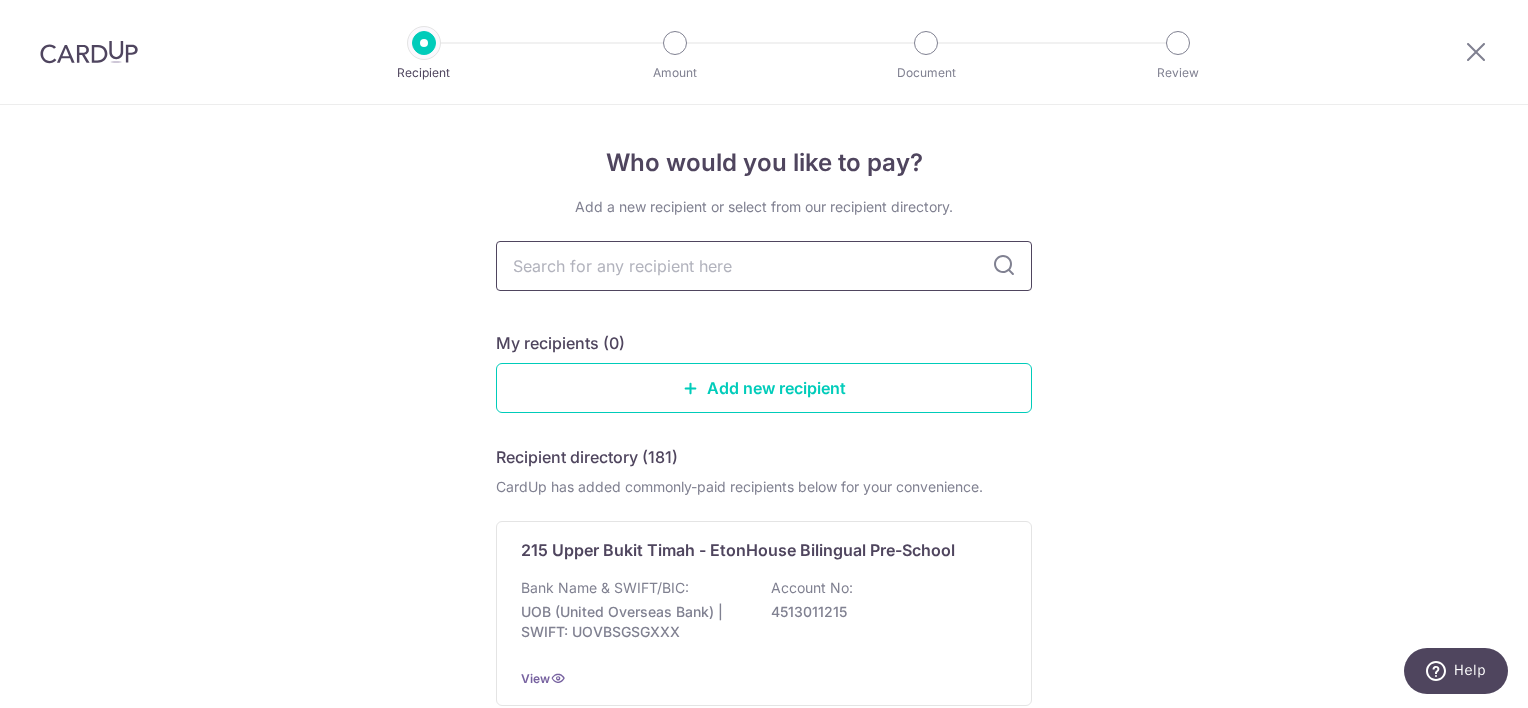 click at bounding box center (764, 266) 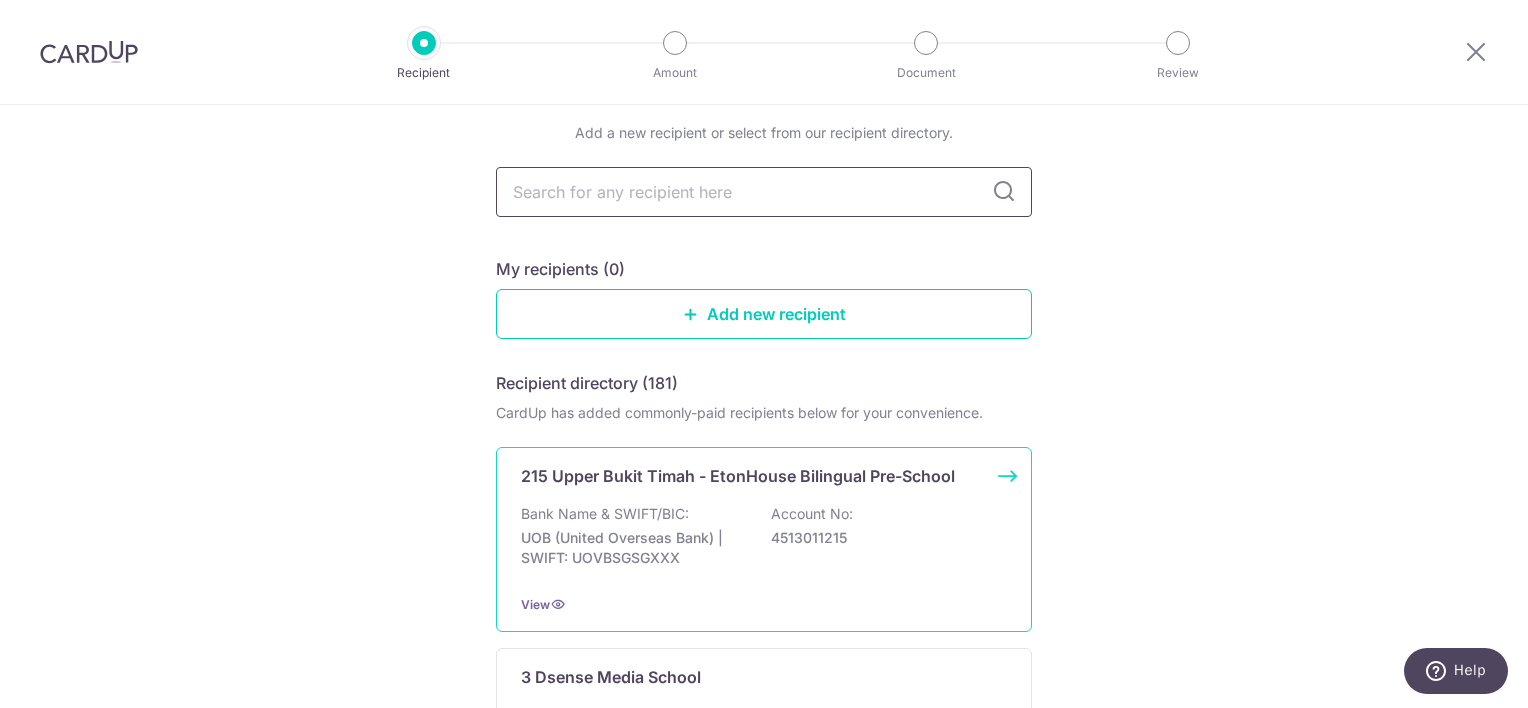 scroll, scrollTop: 300, scrollLeft: 0, axis: vertical 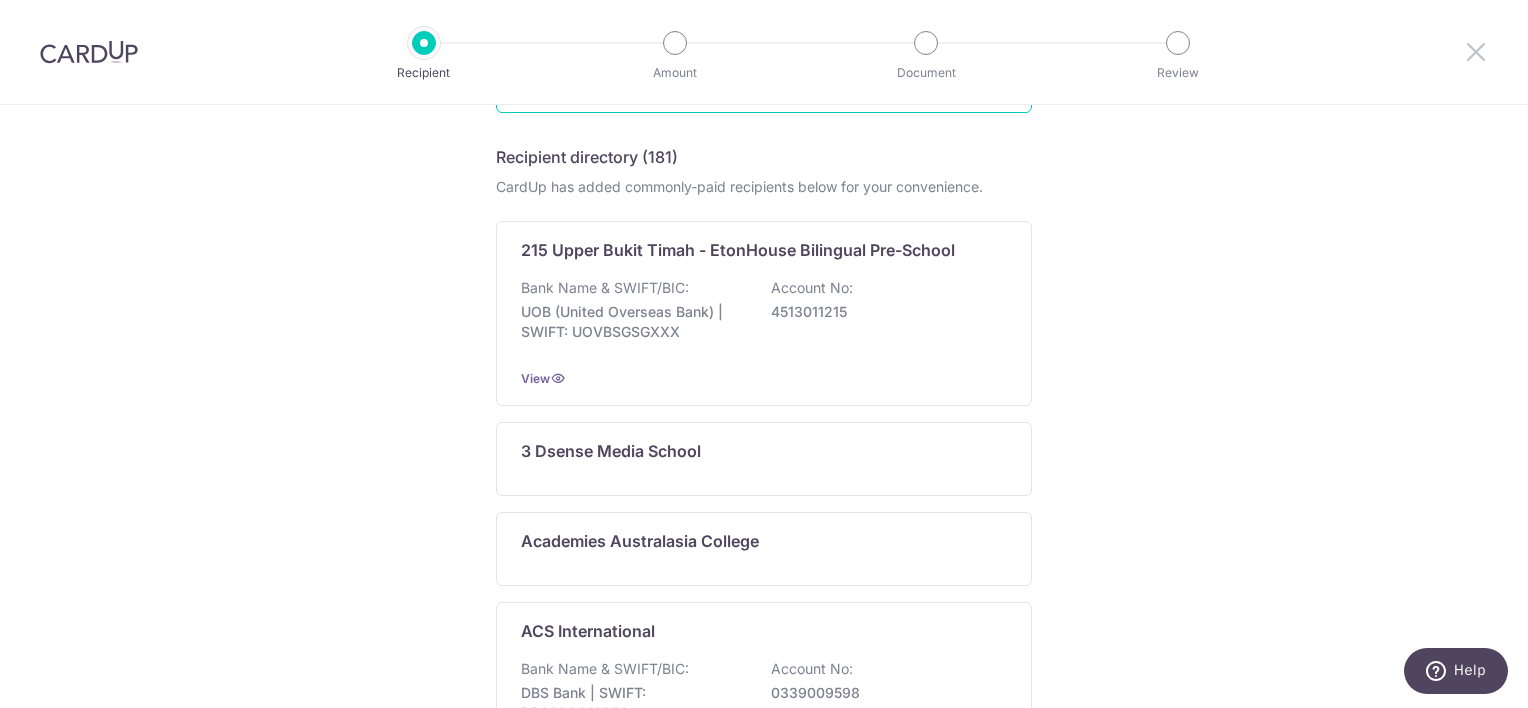 click at bounding box center [1476, 51] 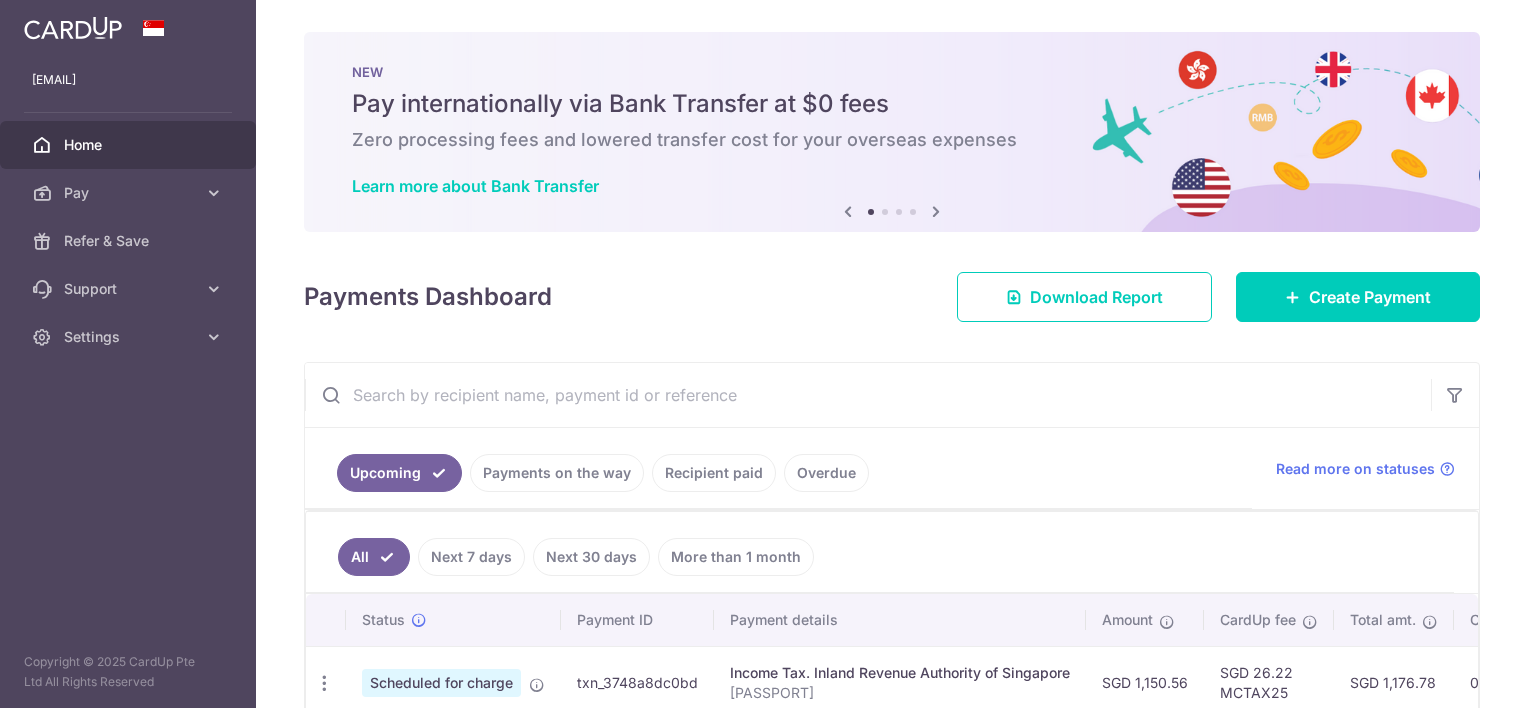 scroll, scrollTop: 0, scrollLeft: 0, axis: both 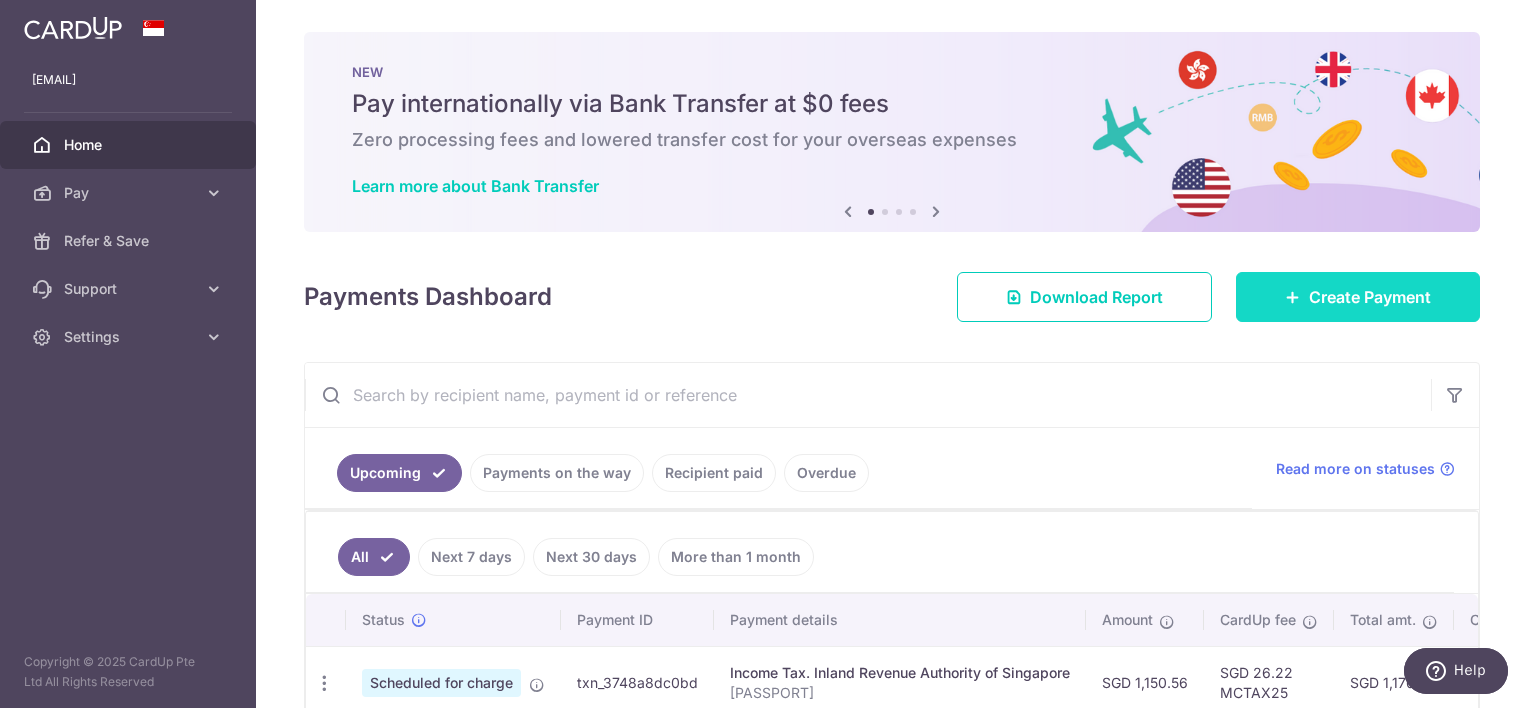 click on "Create Payment" at bounding box center (1370, 297) 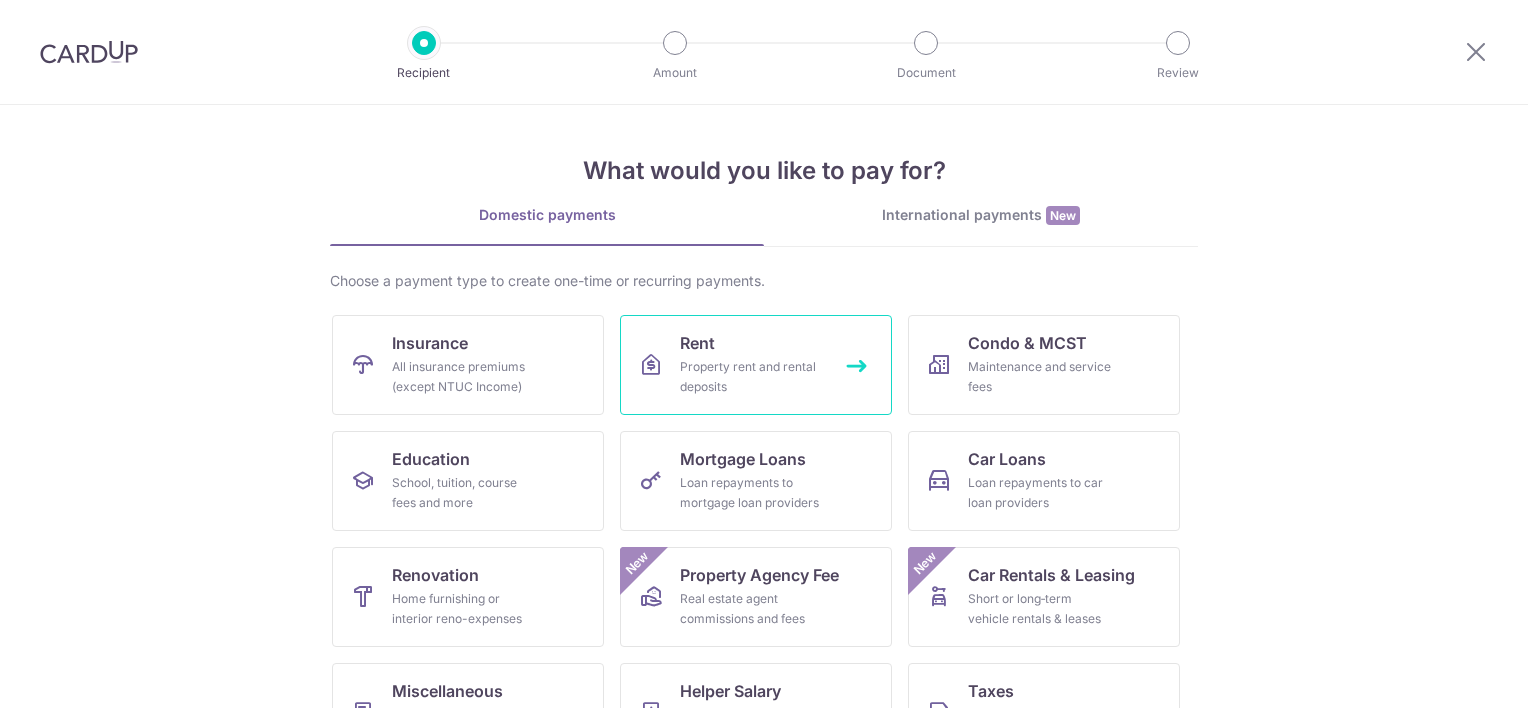 scroll, scrollTop: 0, scrollLeft: 0, axis: both 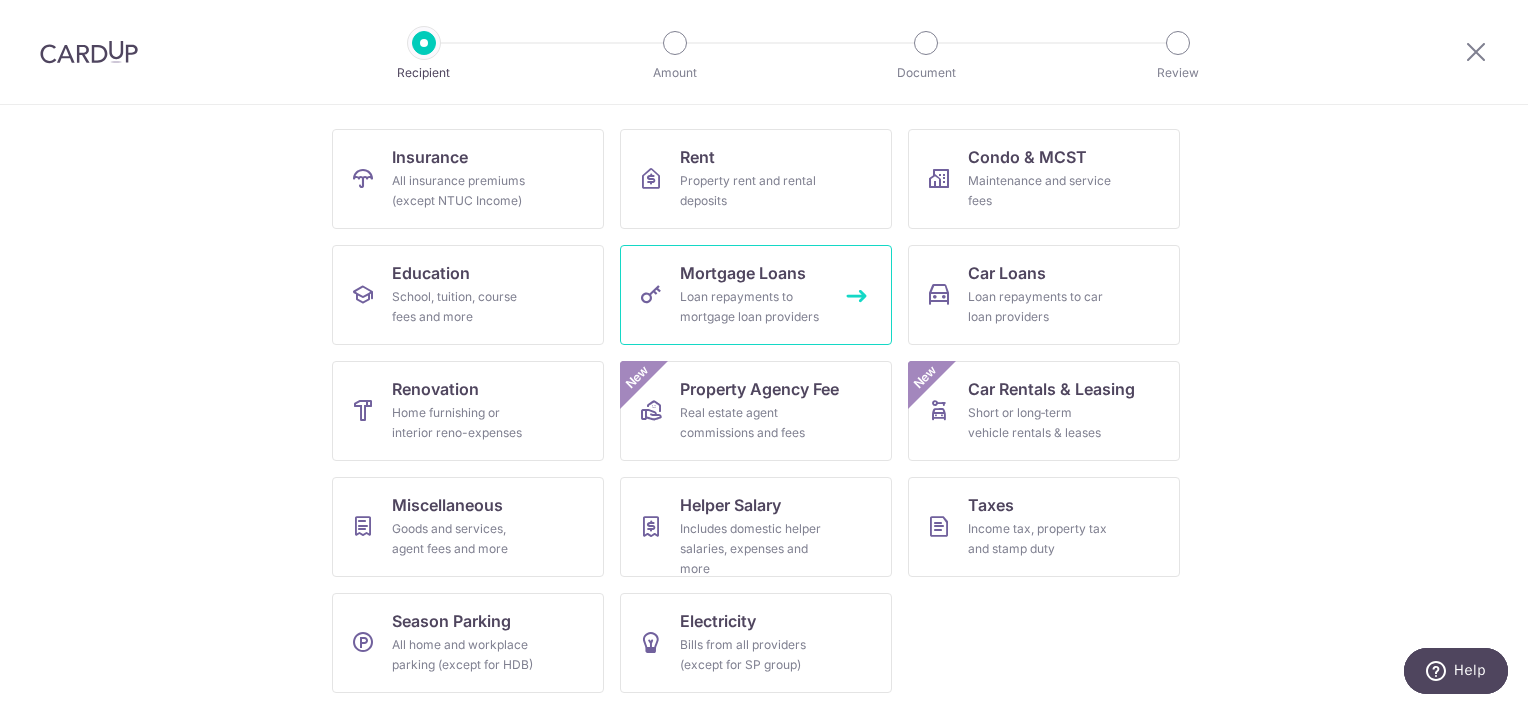 click on "Mortgage Loans" at bounding box center (743, 273) 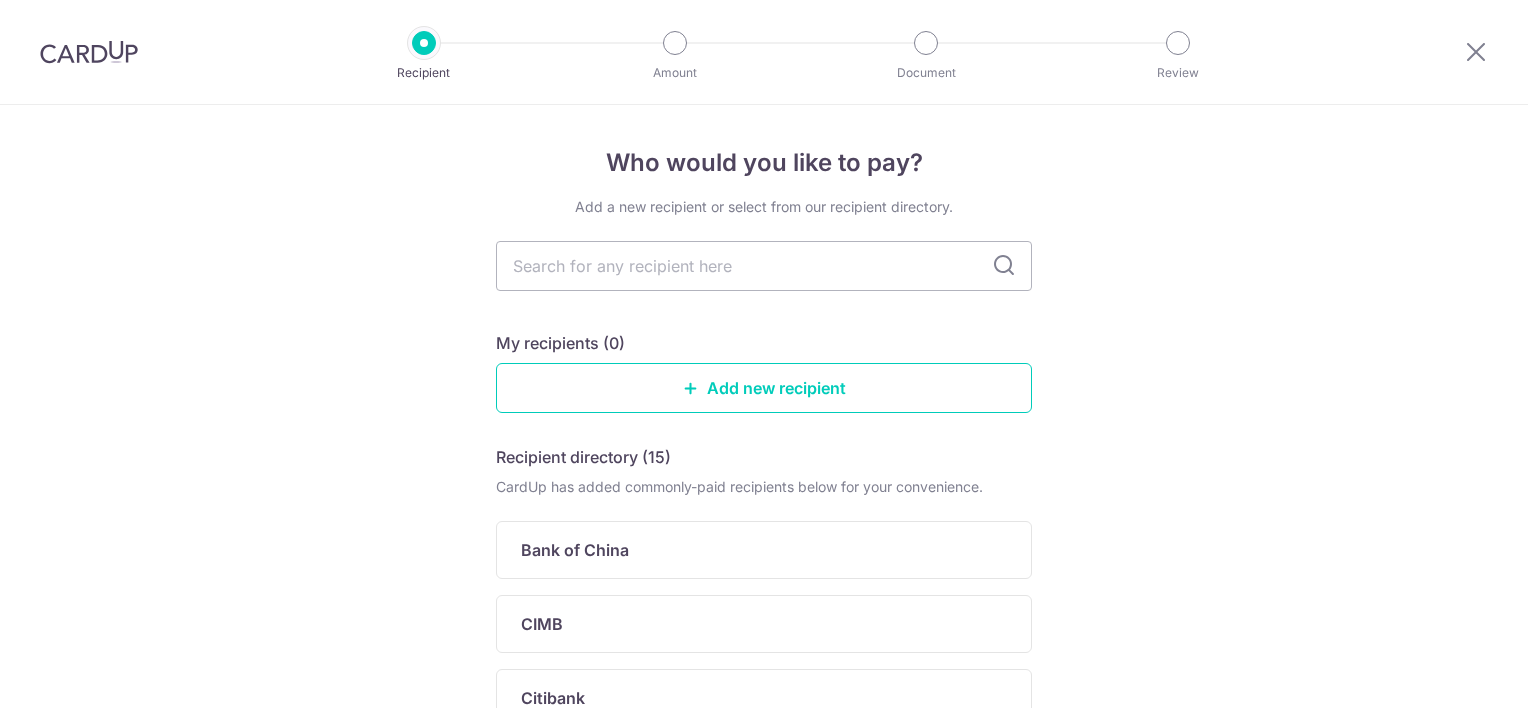 scroll, scrollTop: 0, scrollLeft: 0, axis: both 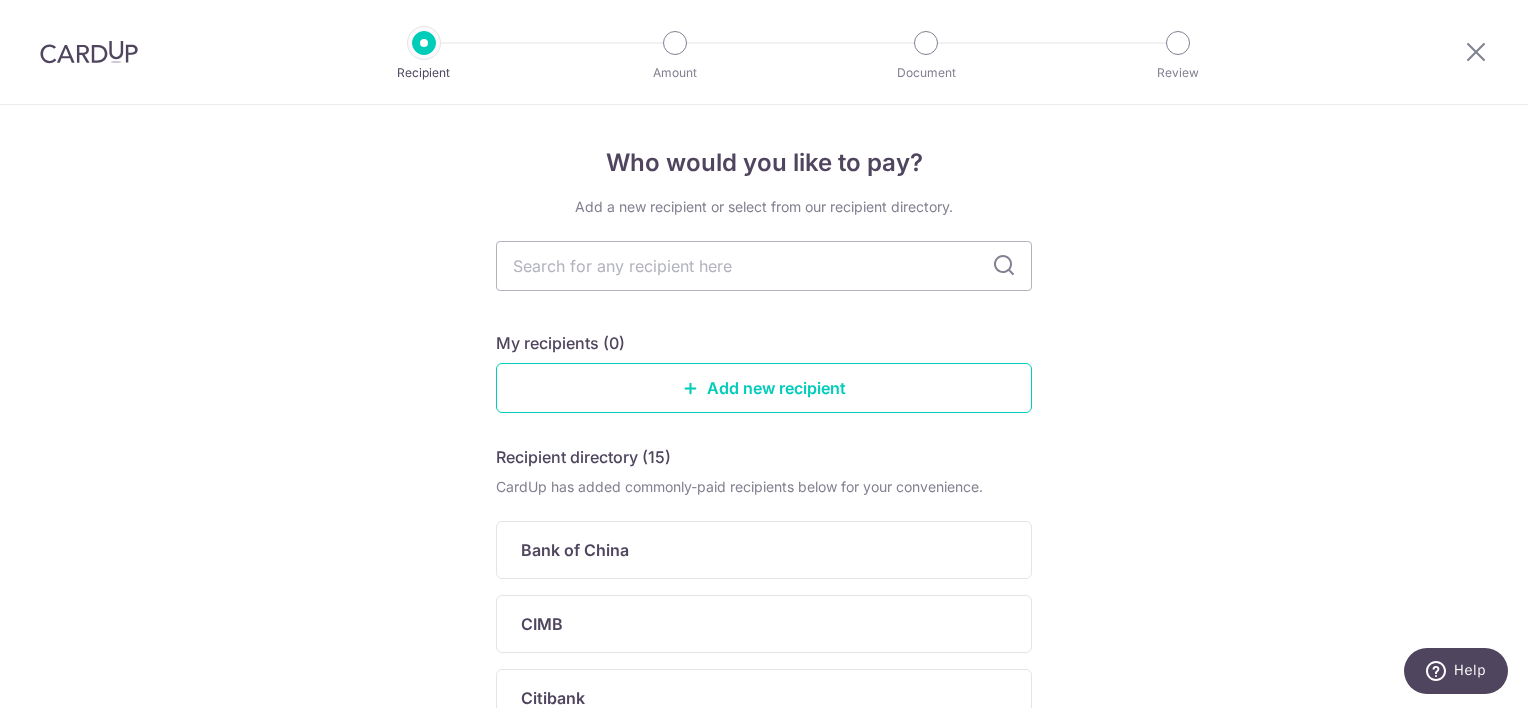 click at bounding box center [764, 266] 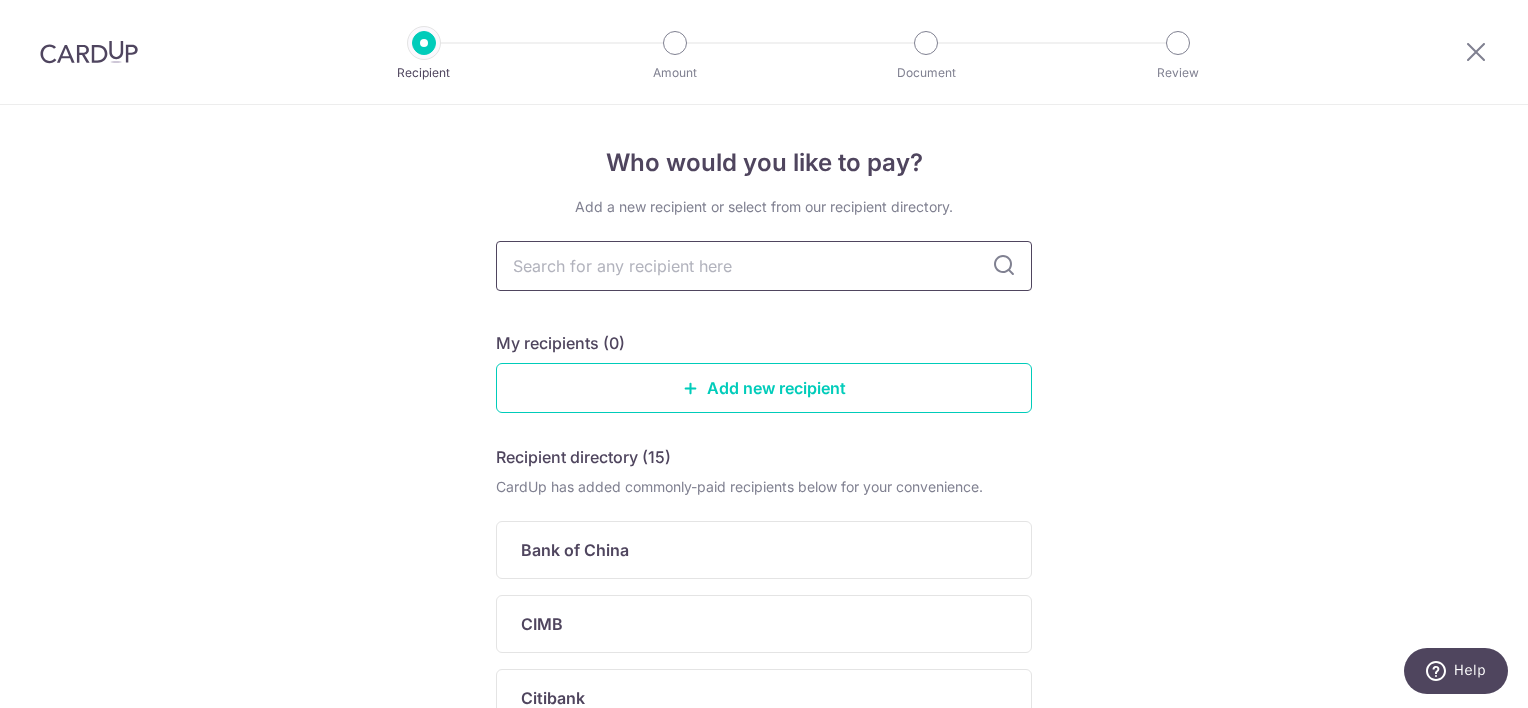 click at bounding box center [764, 266] 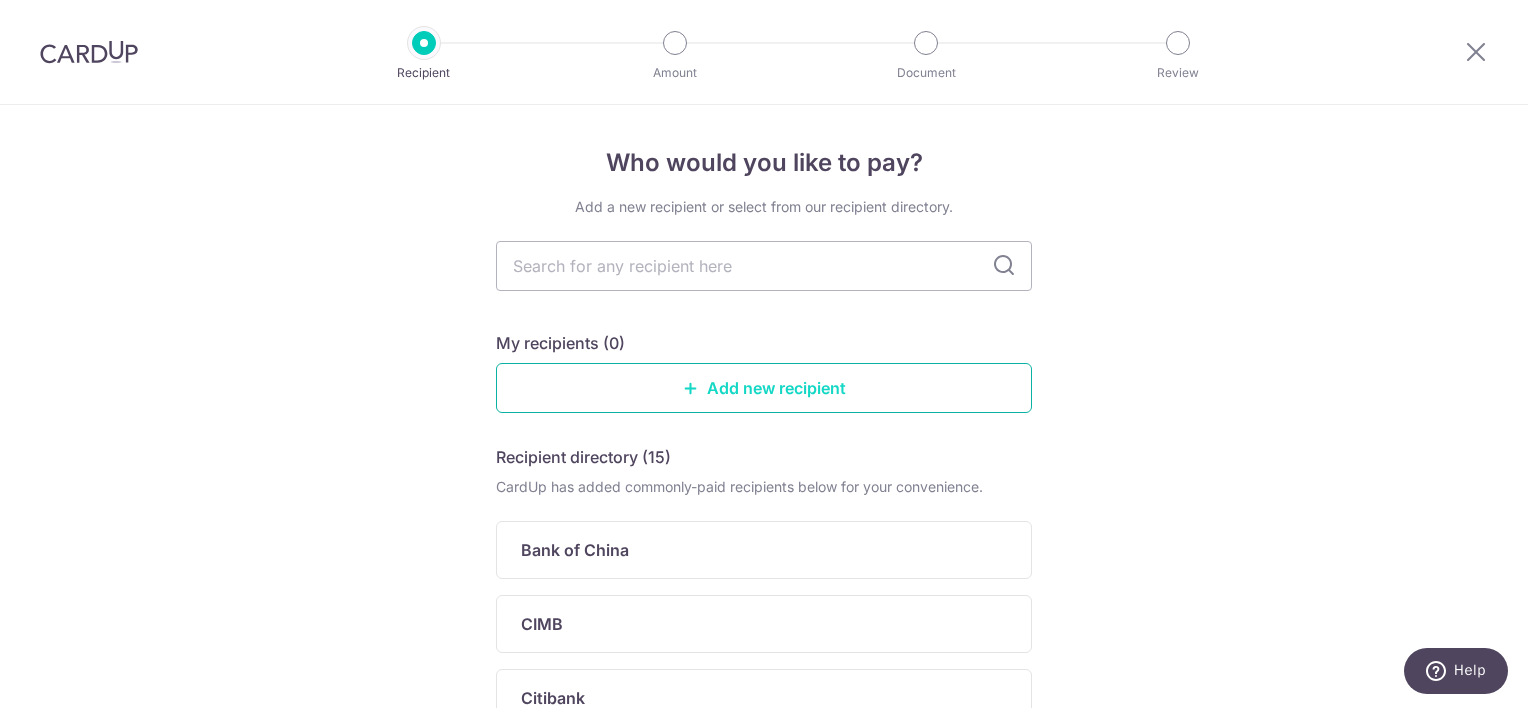 click on "Add new recipient" at bounding box center [764, 388] 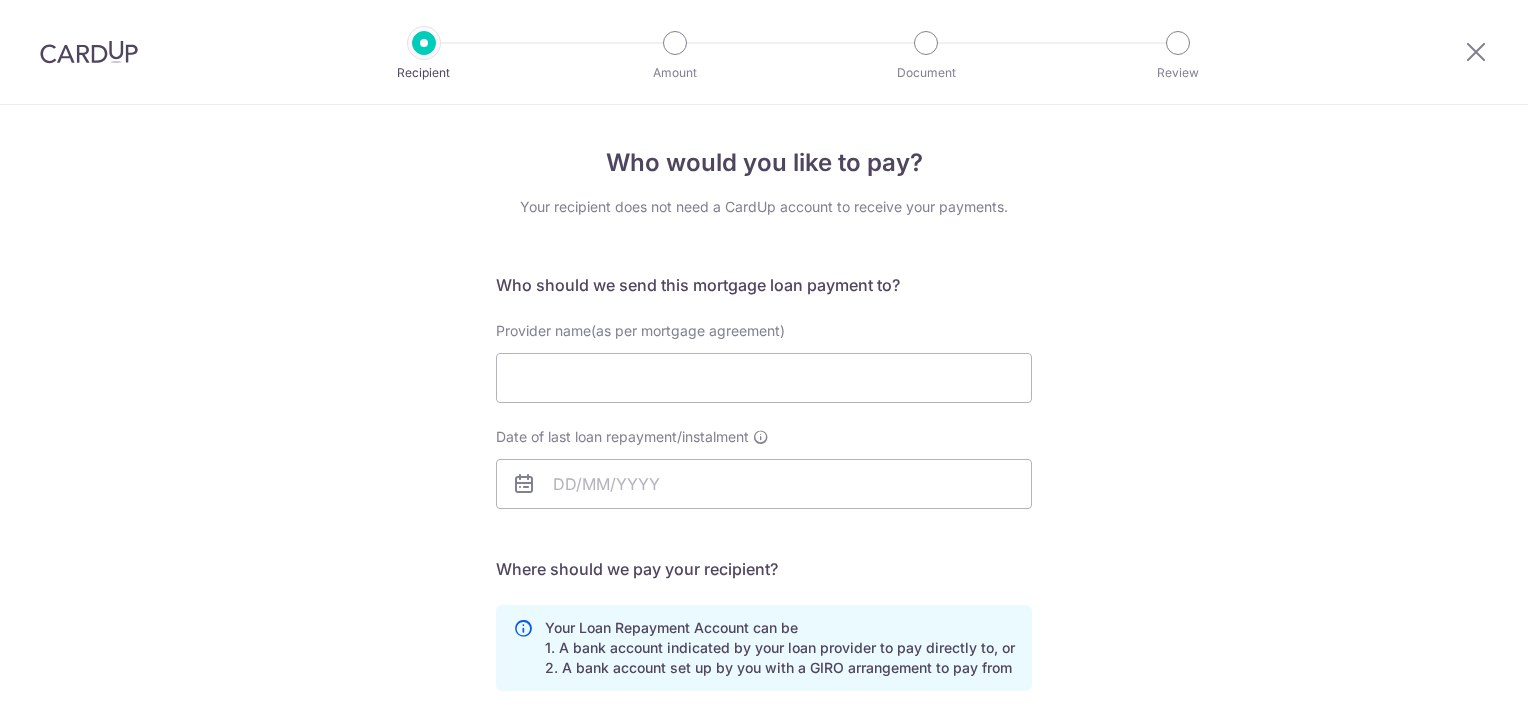 scroll, scrollTop: 0, scrollLeft: 0, axis: both 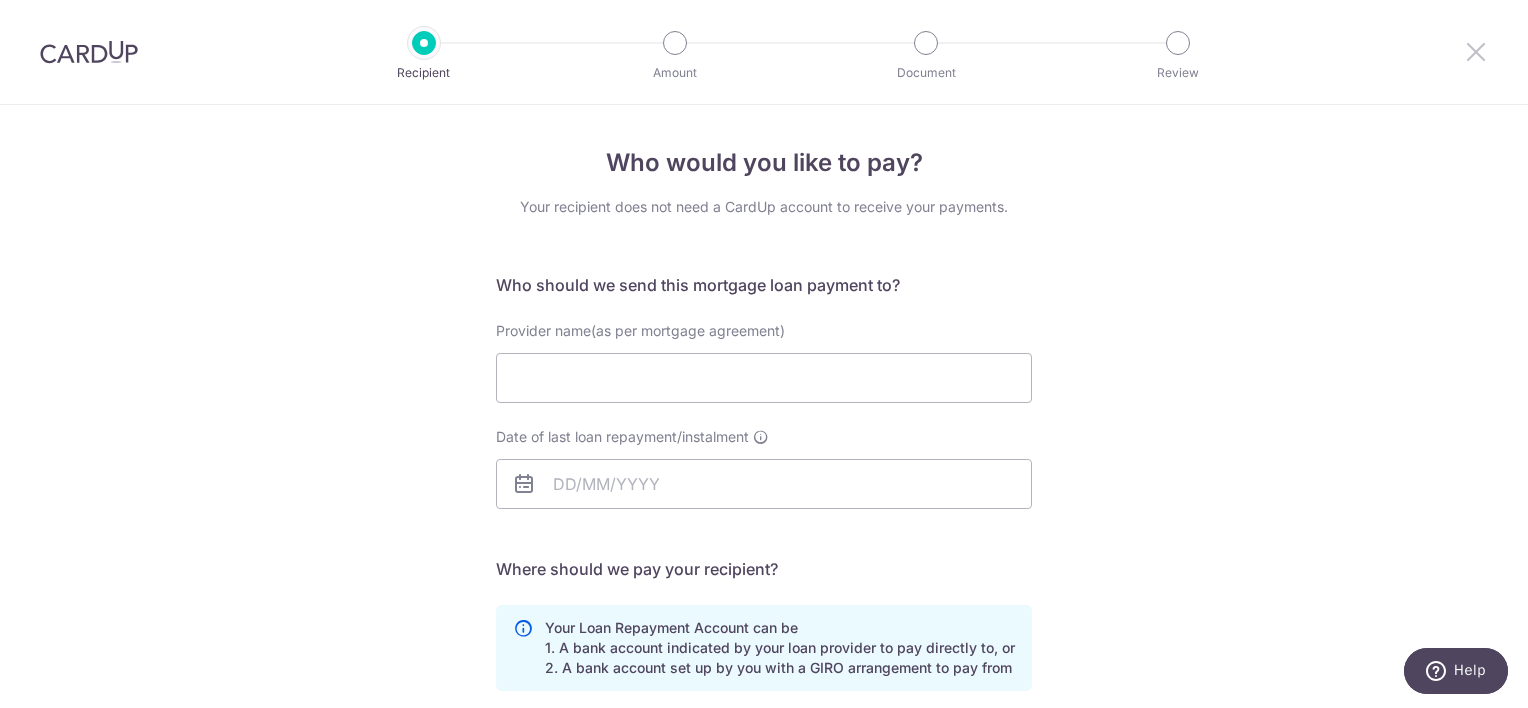 click at bounding box center [1476, 51] 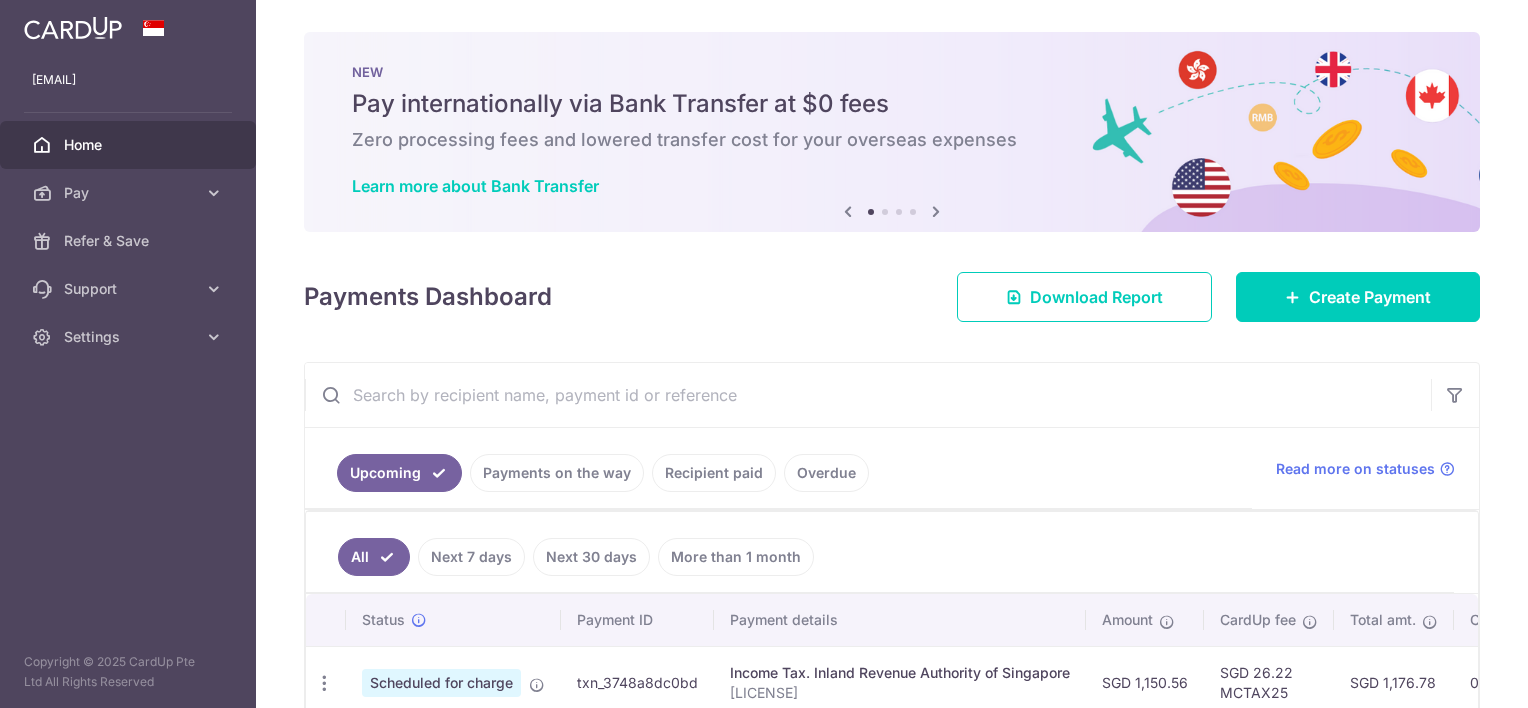 scroll, scrollTop: 0, scrollLeft: 0, axis: both 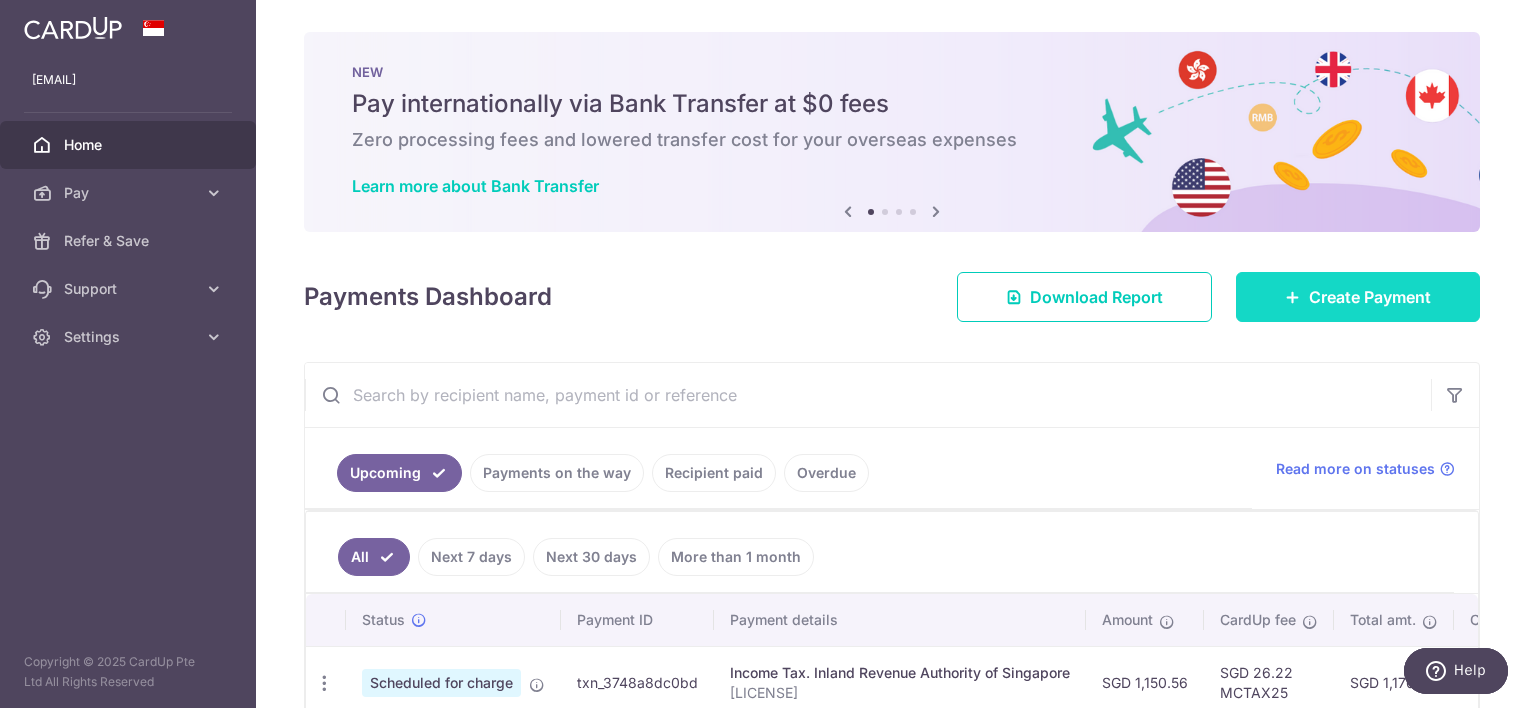 click at bounding box center [1293, 297] 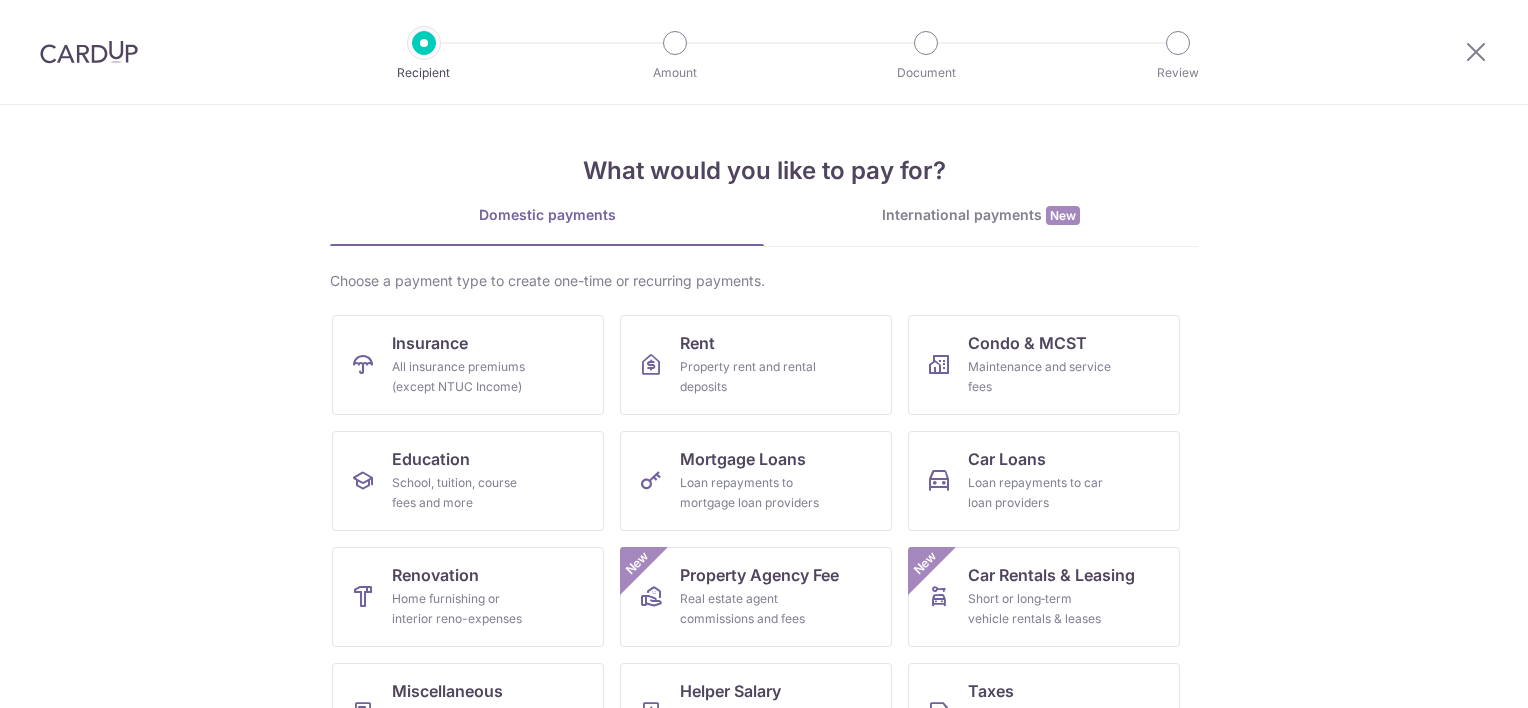 scroll, scrollTop: 0, scrollLeft: 0, axis: both 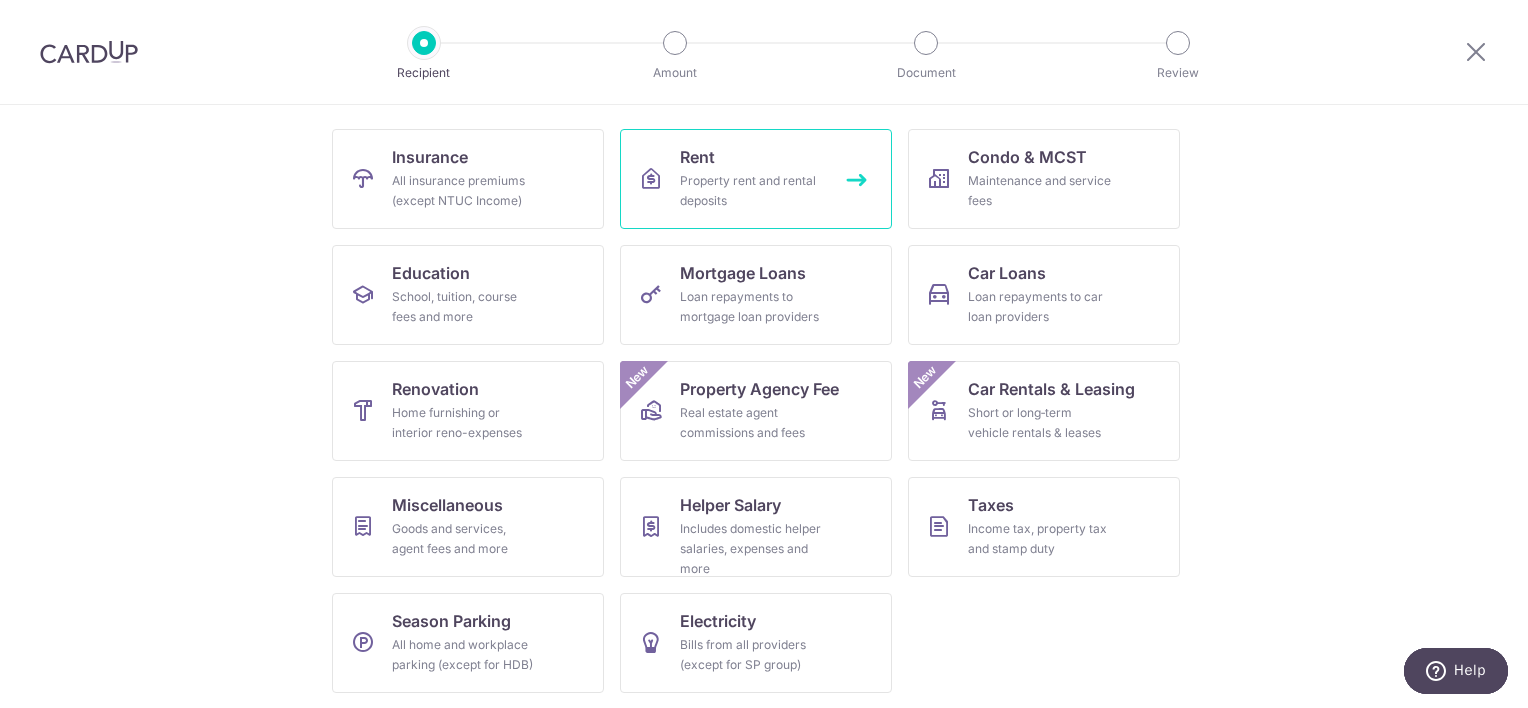 click on "Property rent and rental deposits" at bounding box center (752, 191) 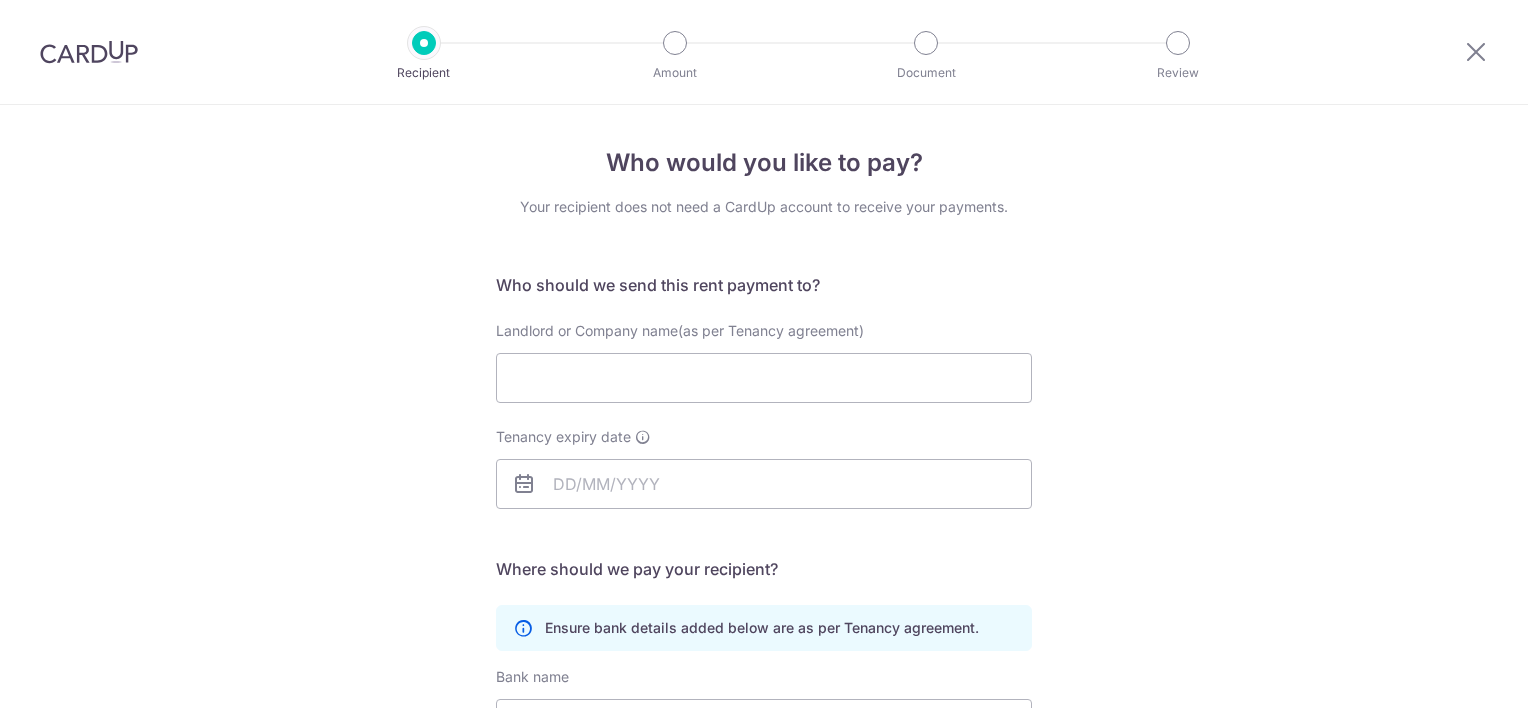 scroll, scrollTop: 0, scrollLeft: 0, axis: both 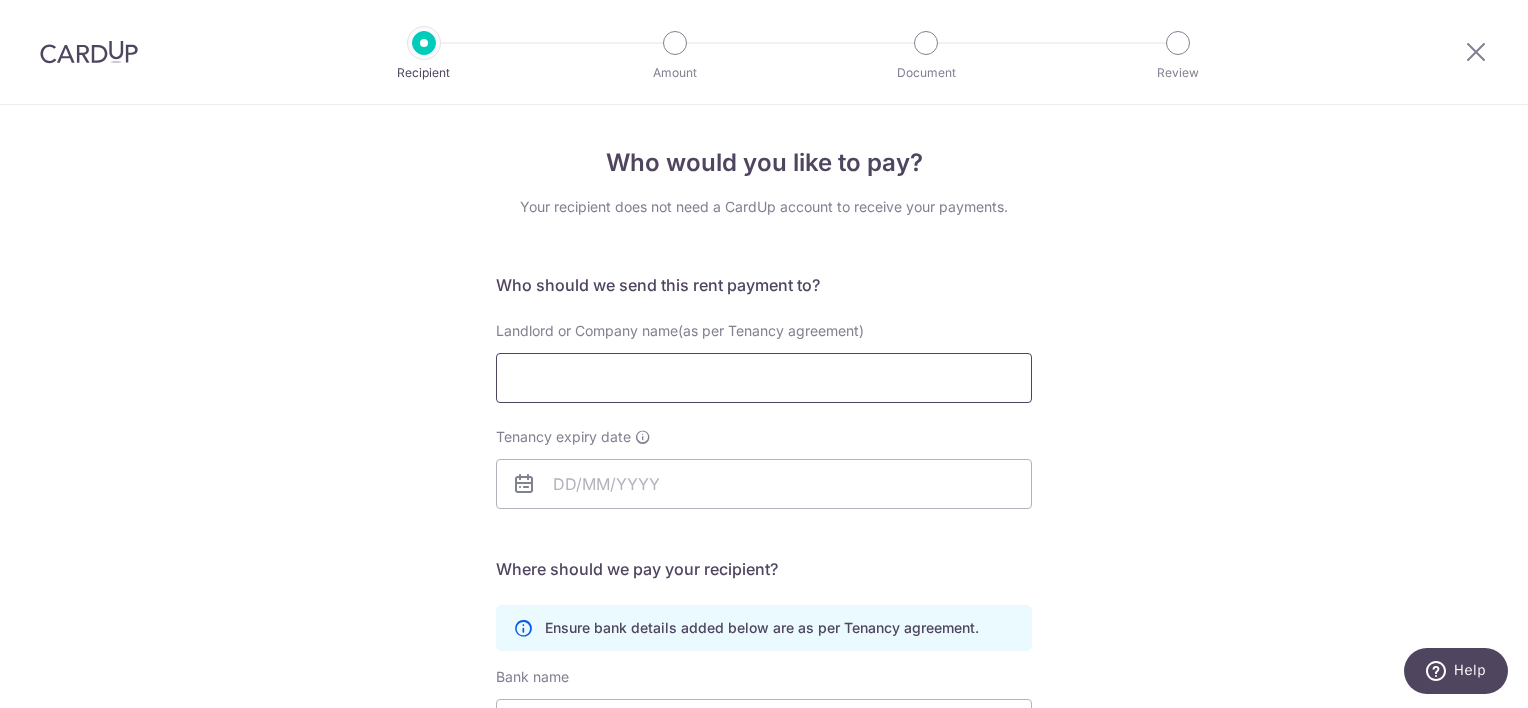 click on "Landlord or Company name(as per Tenancy agreement)" at bounding box center [764, 378] 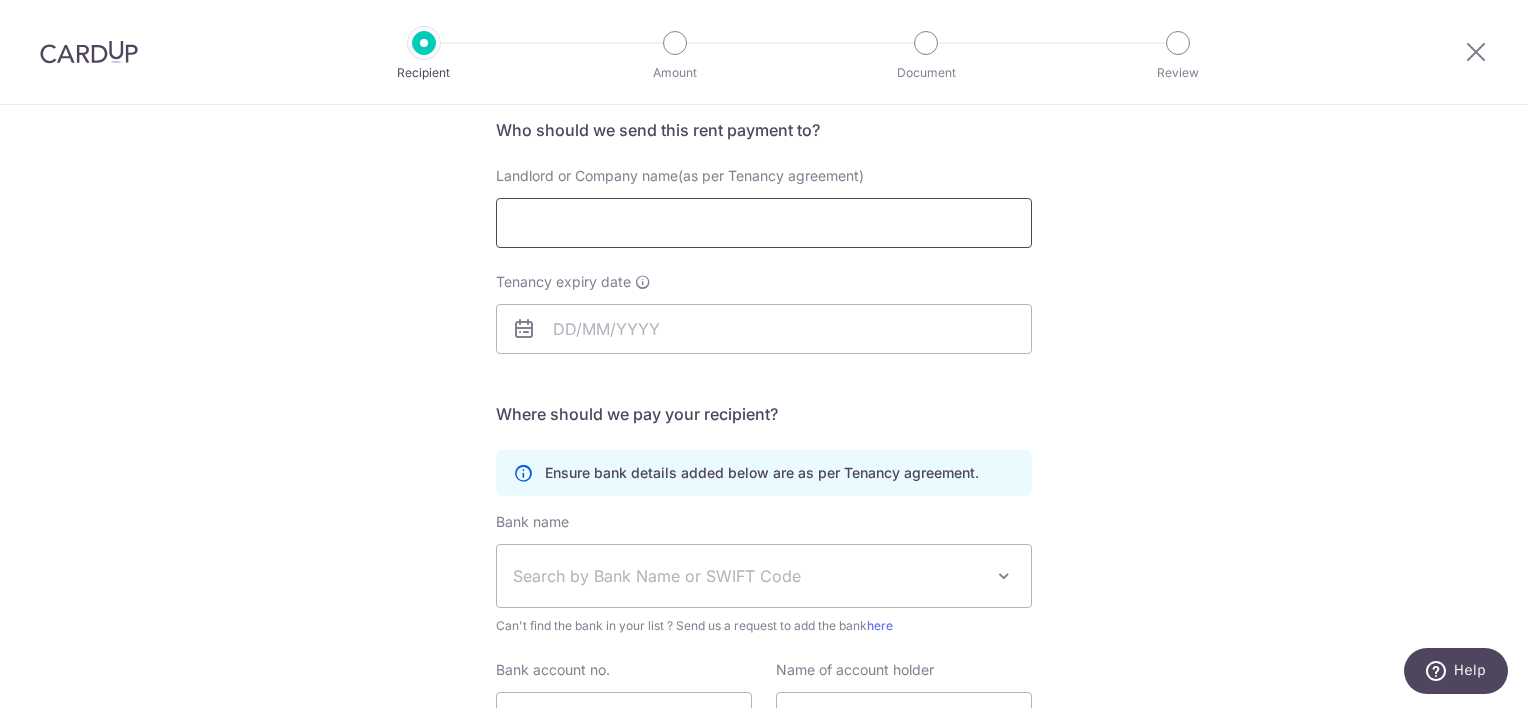 scroll, scrollTop: 200, scrollLeft: 0, axis: vertical 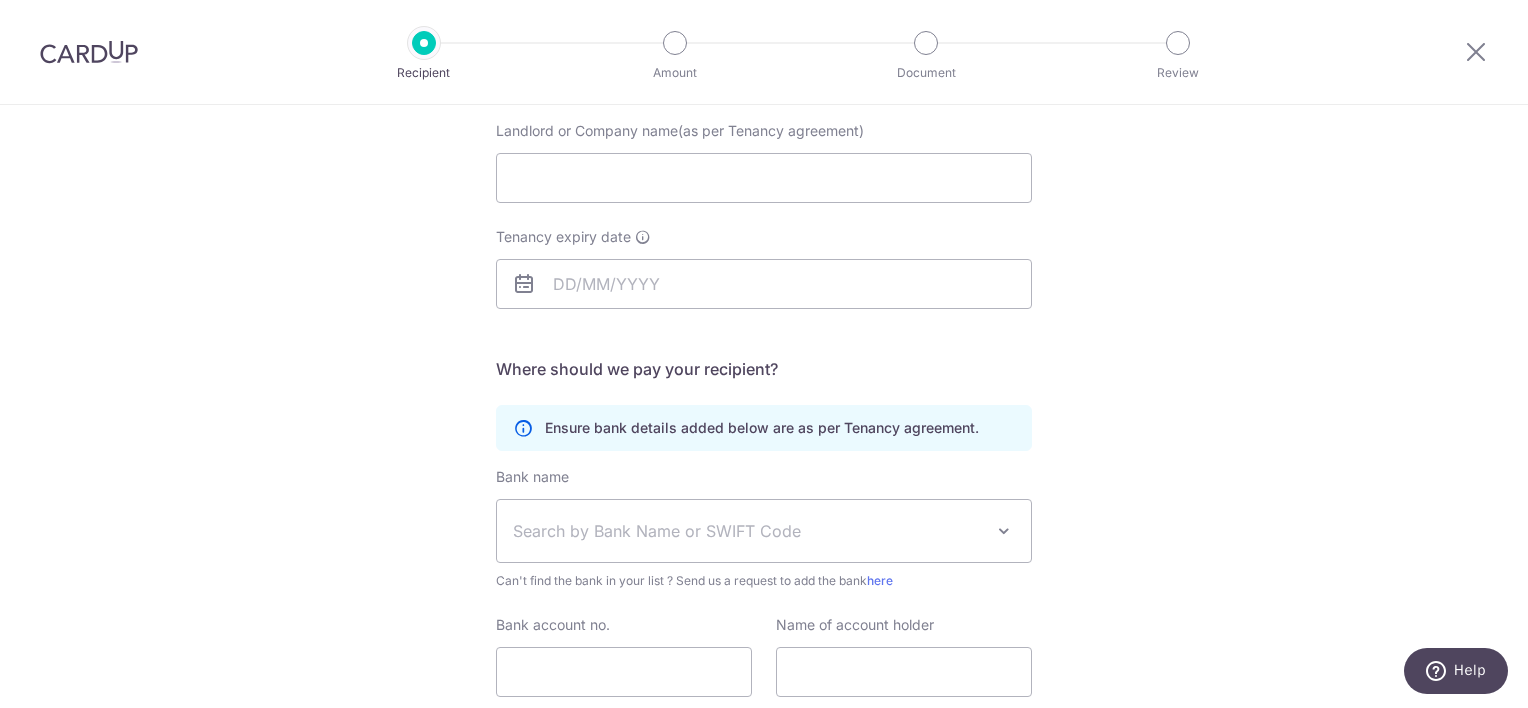click on "Search by Bank Name or SWIFT Code" at bounding box center [748, 531] 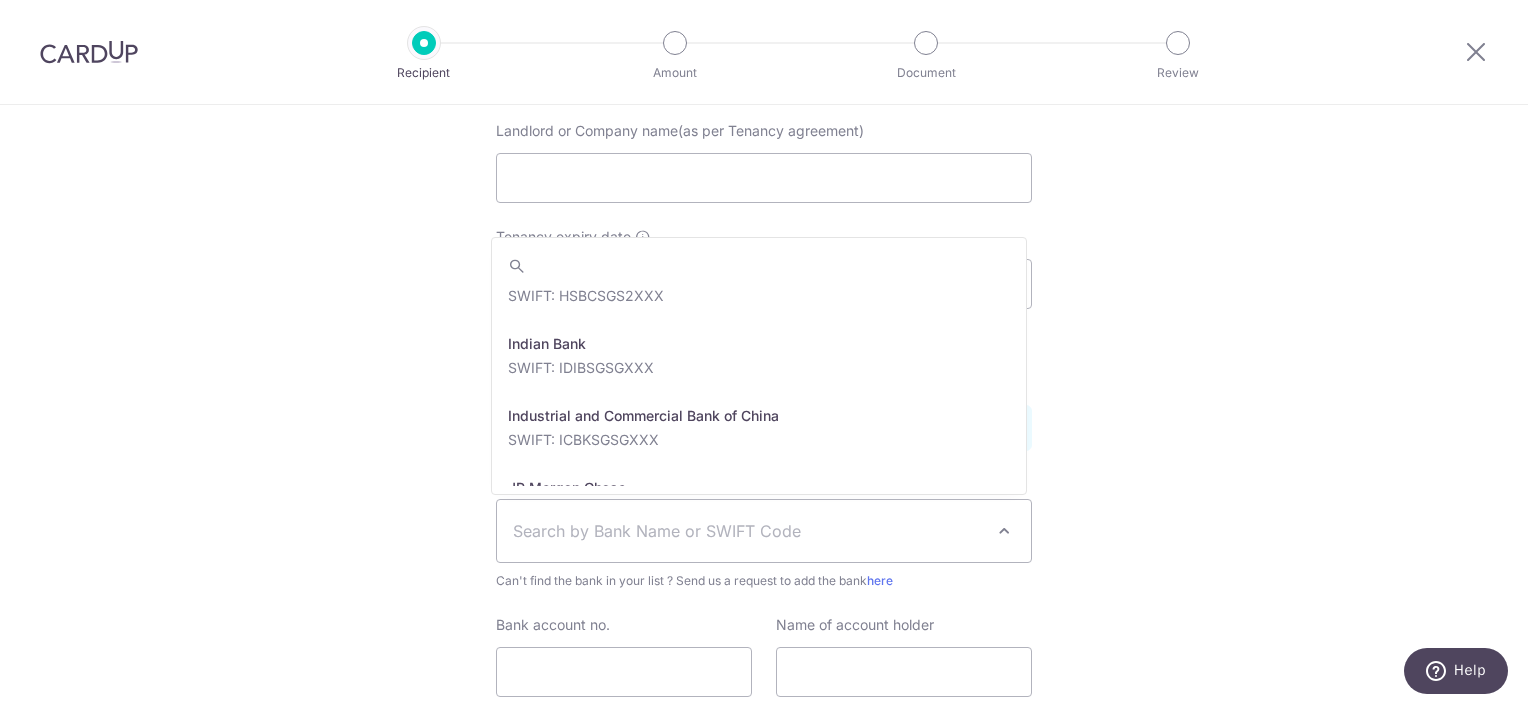 scroll, scrollTop: 2032, scrollLeft: 0, axis: vertical 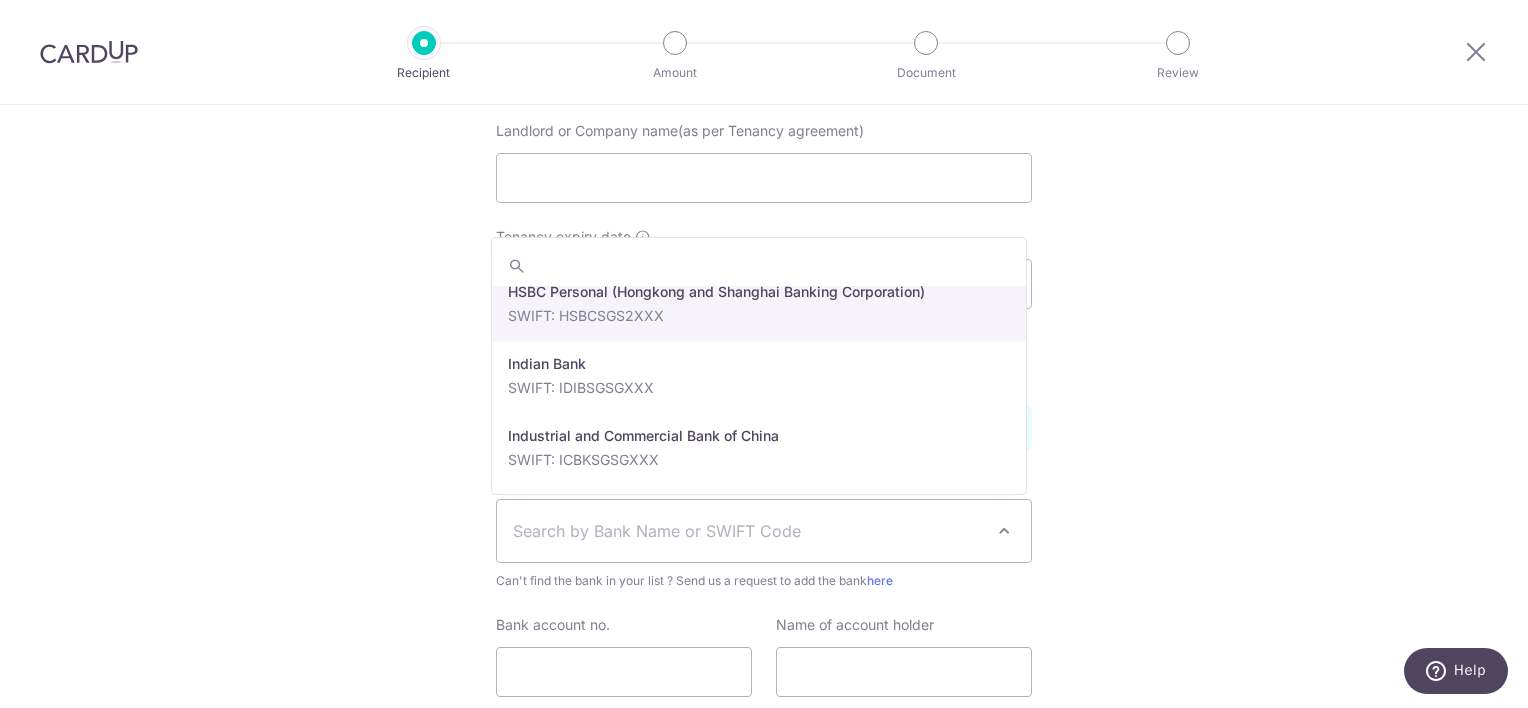 select on "24" 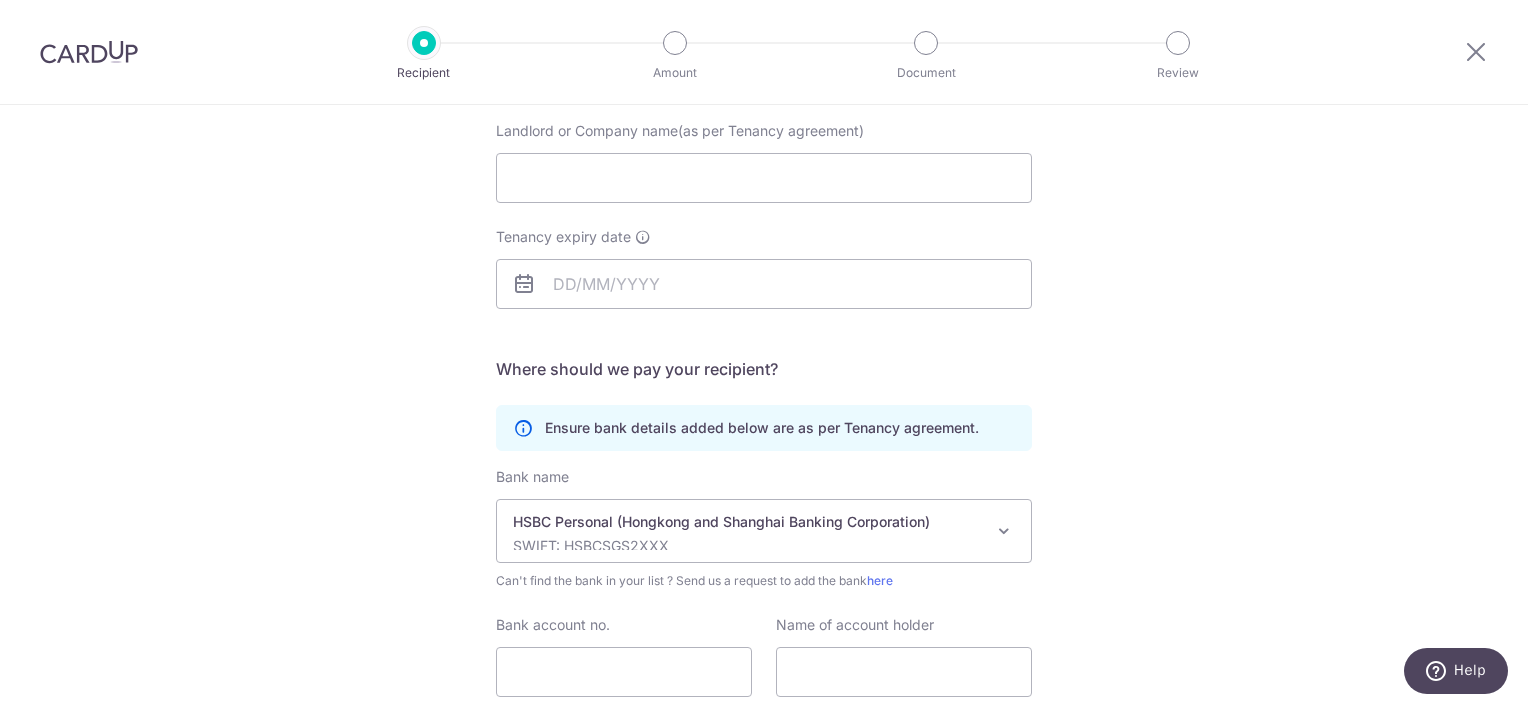 click on "SWIFT: HSBCSGS2XXX" at bounding box center [748, 546] 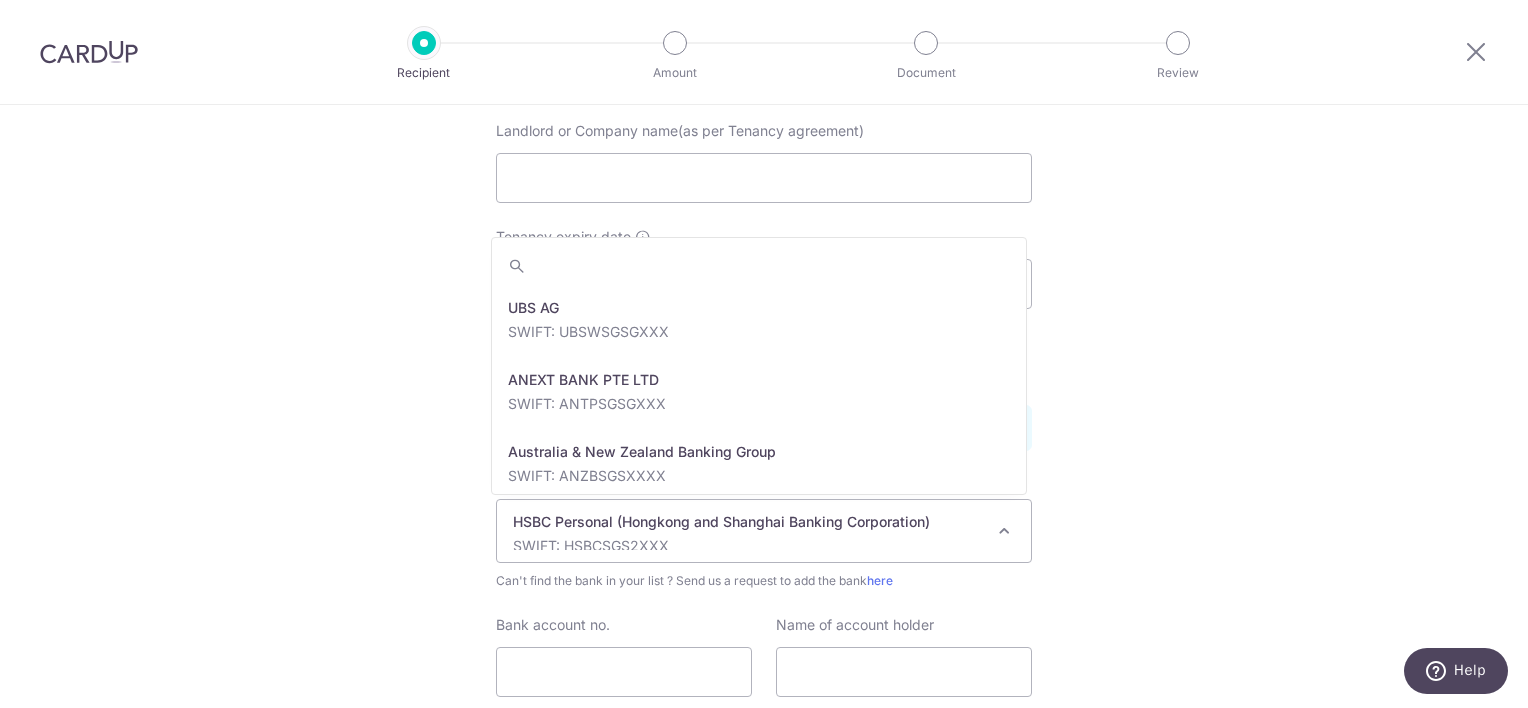 scroll, scrollTop: 1920, scrollLeft: 0, axis: vertical 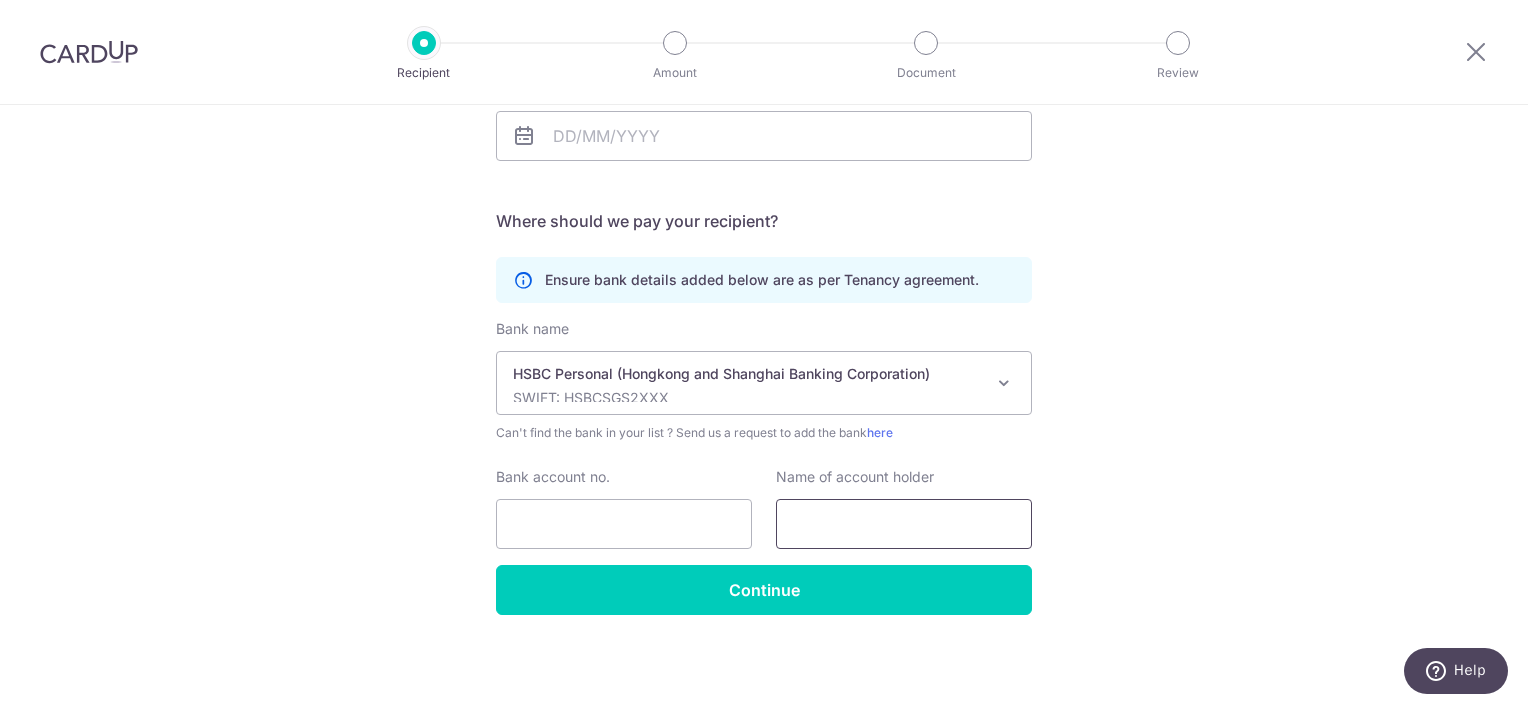 click at bounding box center [904, 524] 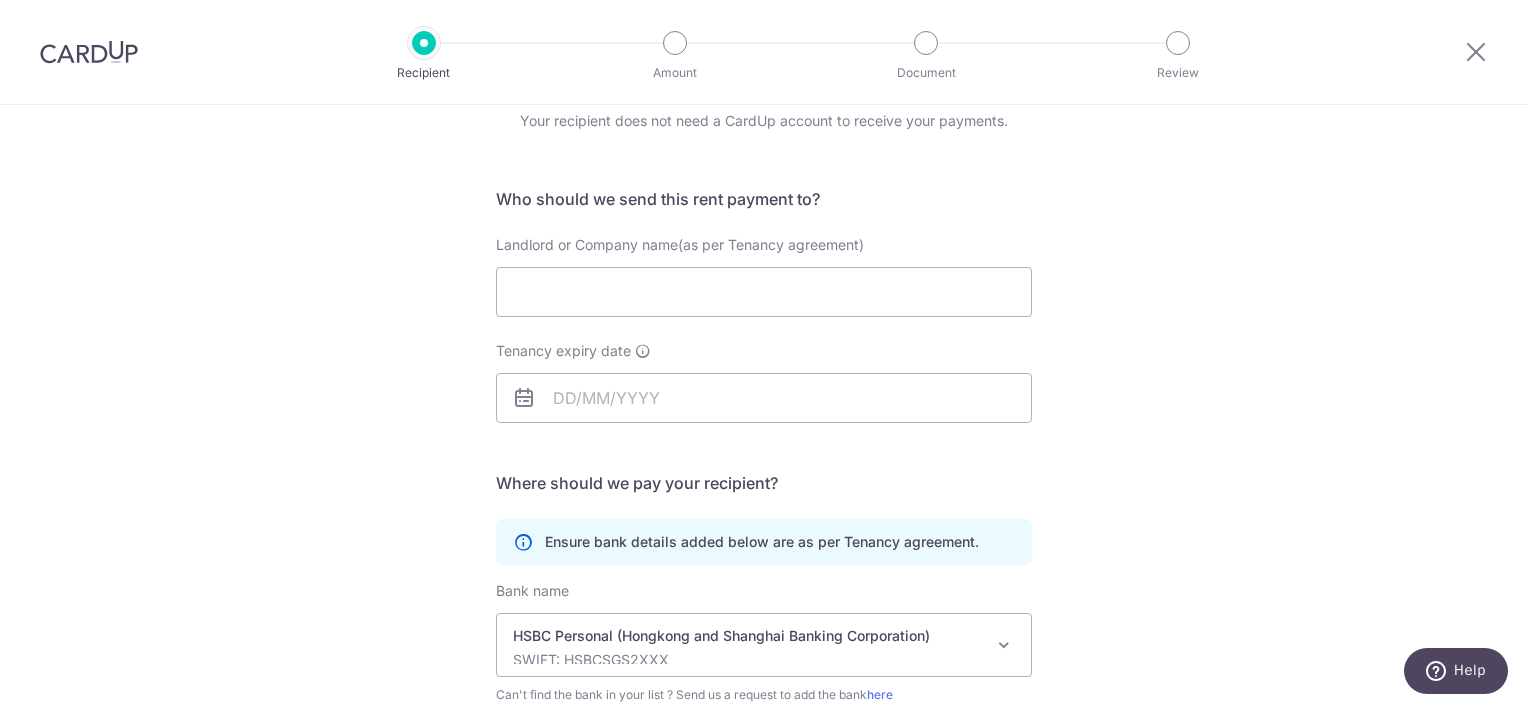 scroll, scrollTop: 48, scrollLeft: 0, axis: vertical 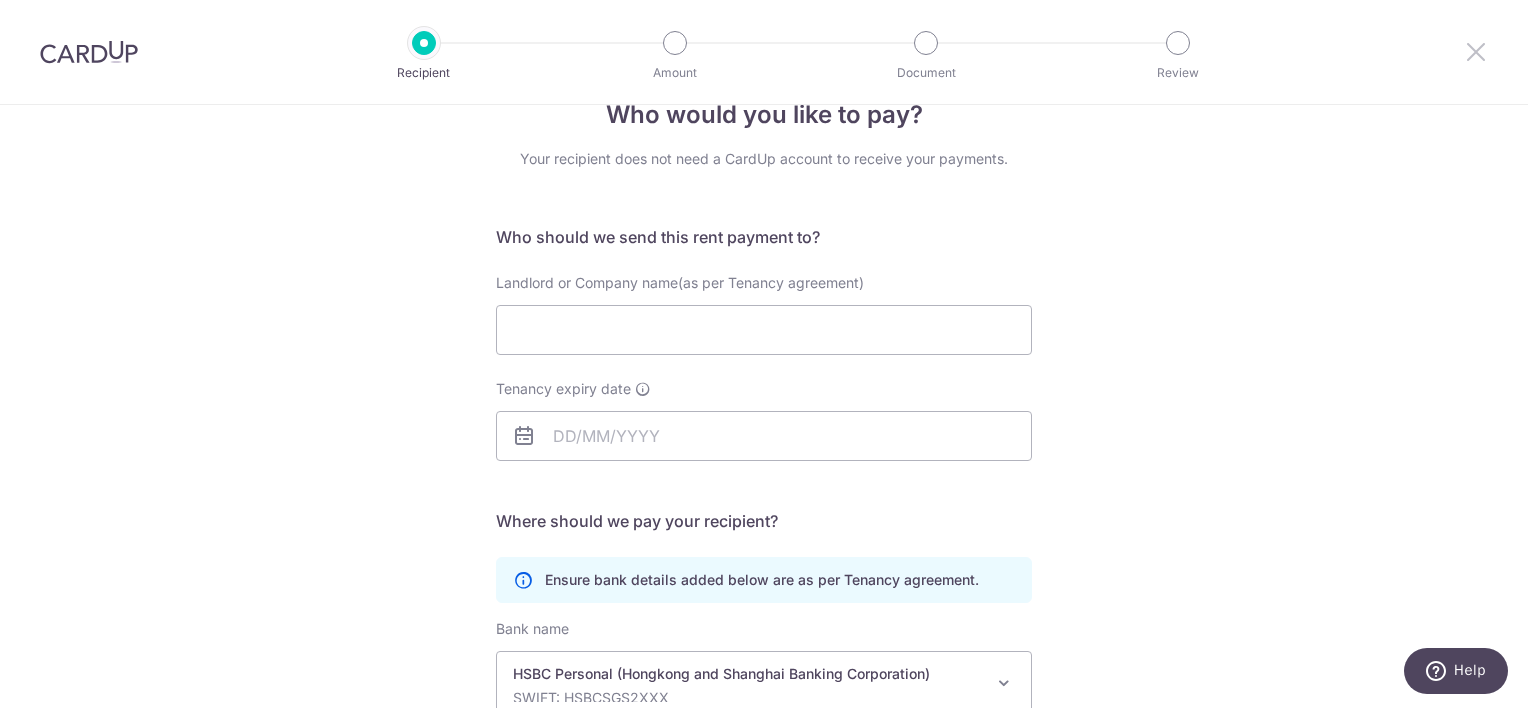 click at bounding box center [1476, 51] 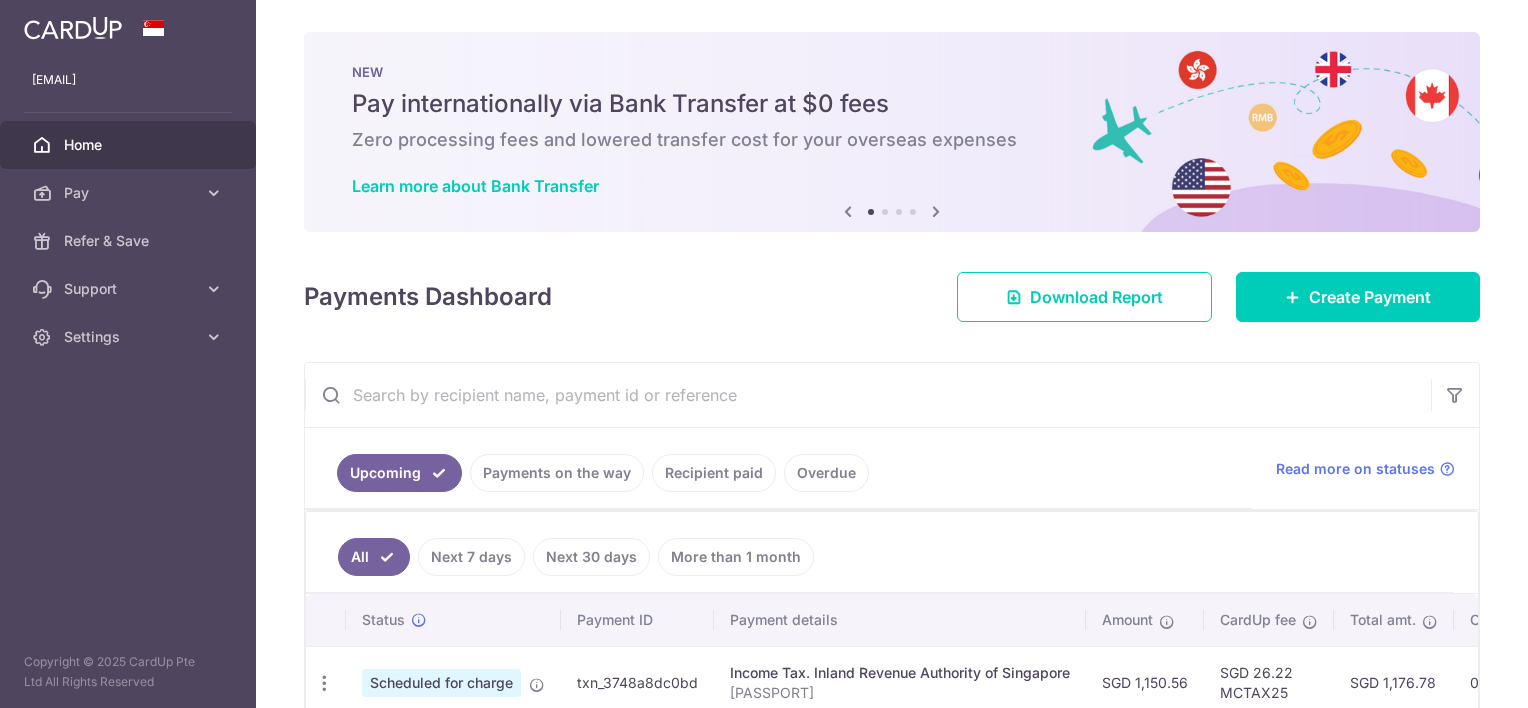 scroll, scrollTop: 0, scrollLeft: 0, axis: both 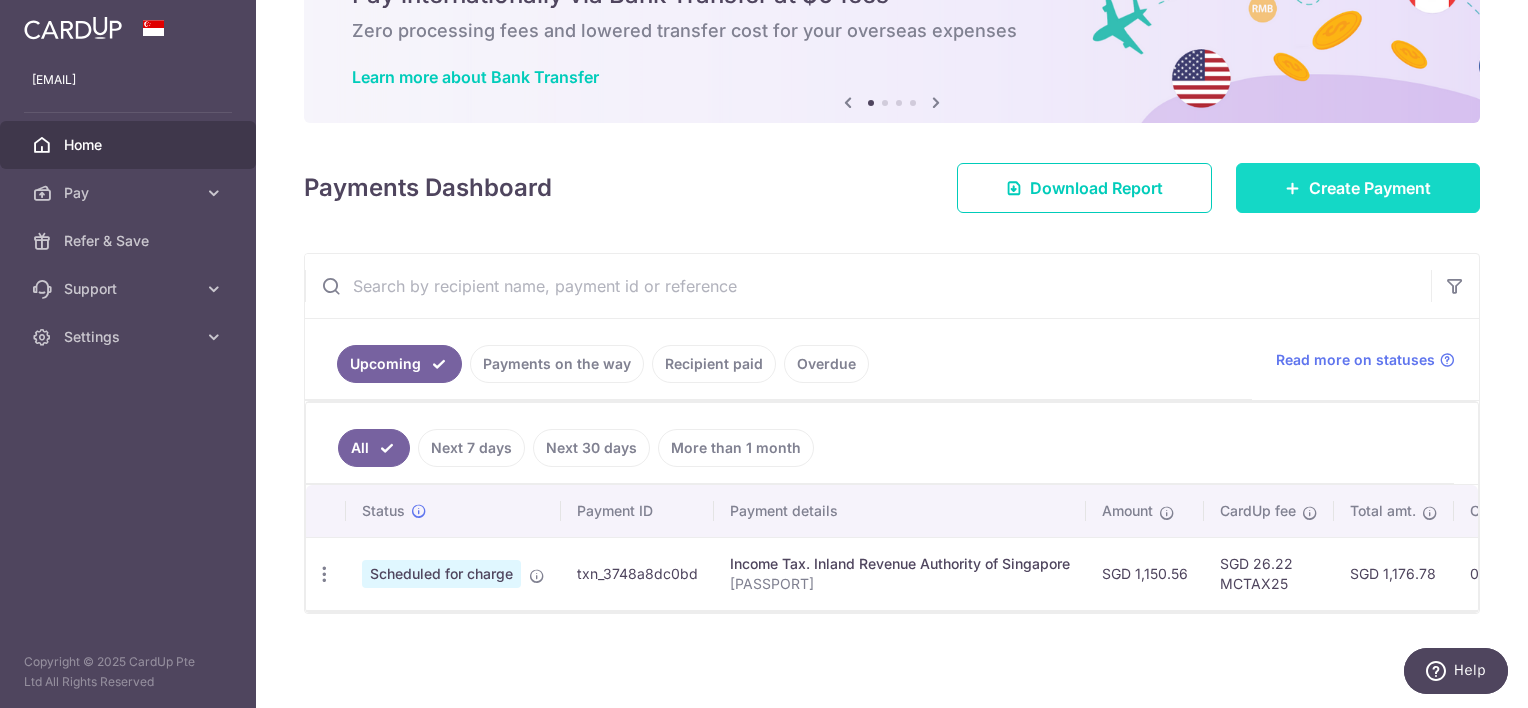 click on "Create Payment" at bounding box center (1370, 188) 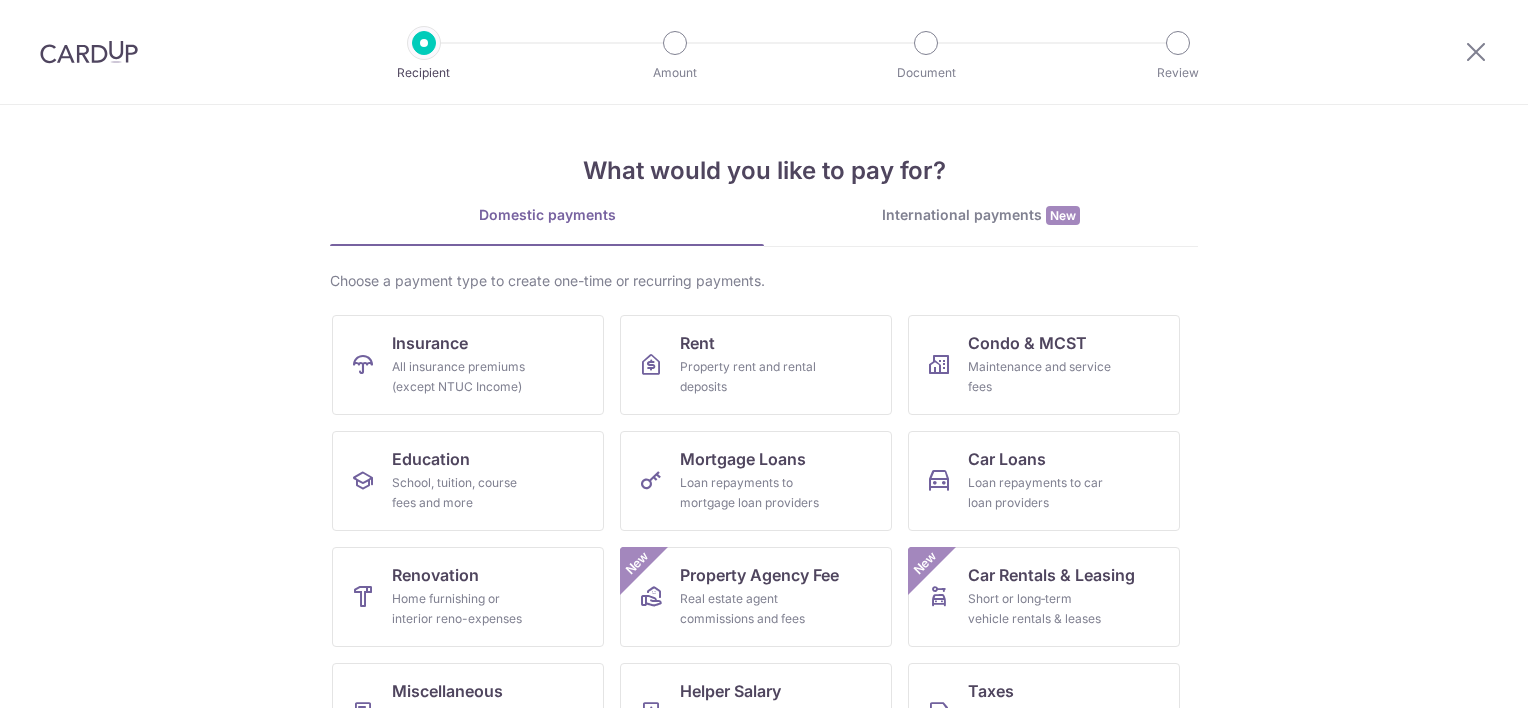 scroll, scrollTop: 0, scrollLeft: 0, axis: both 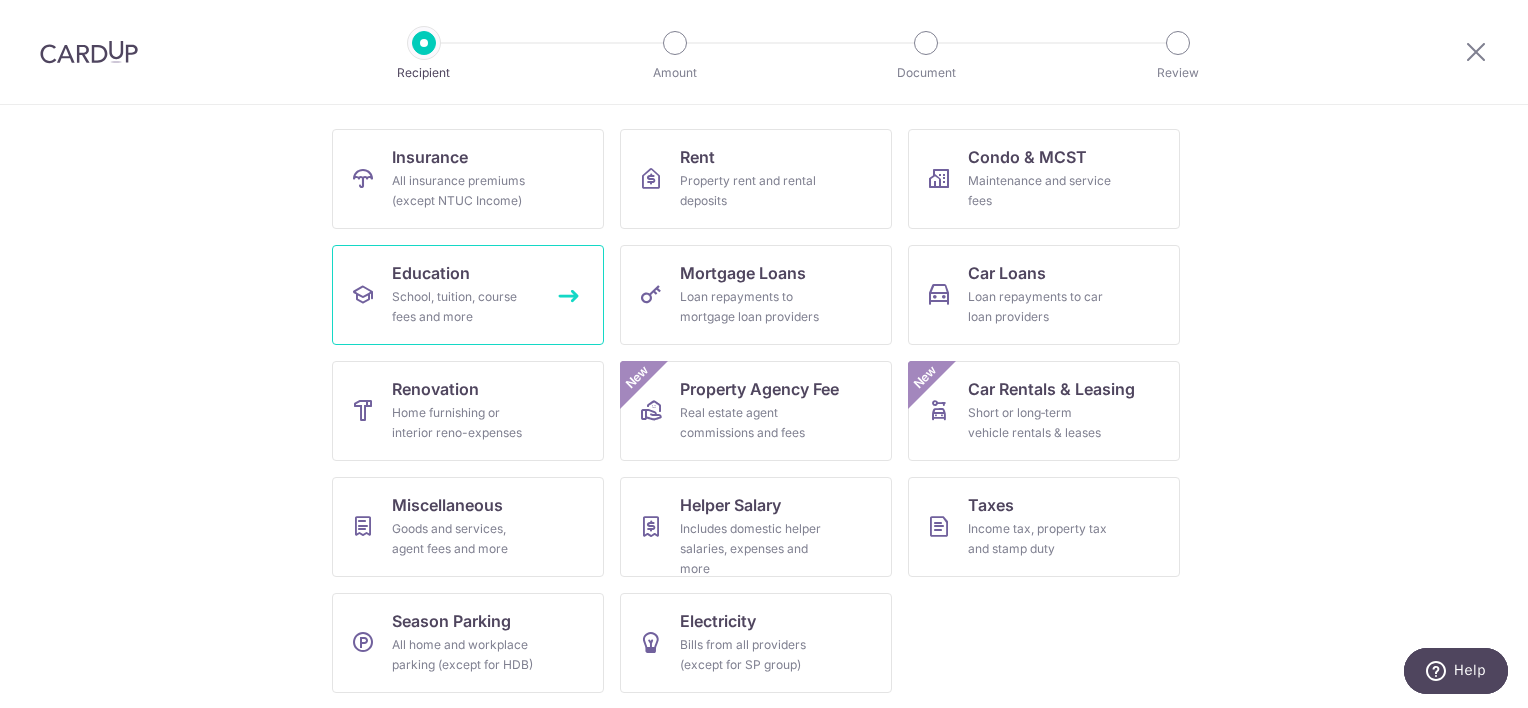 click on "School, tuition, course fees and more" at bounding box center [464, 307] 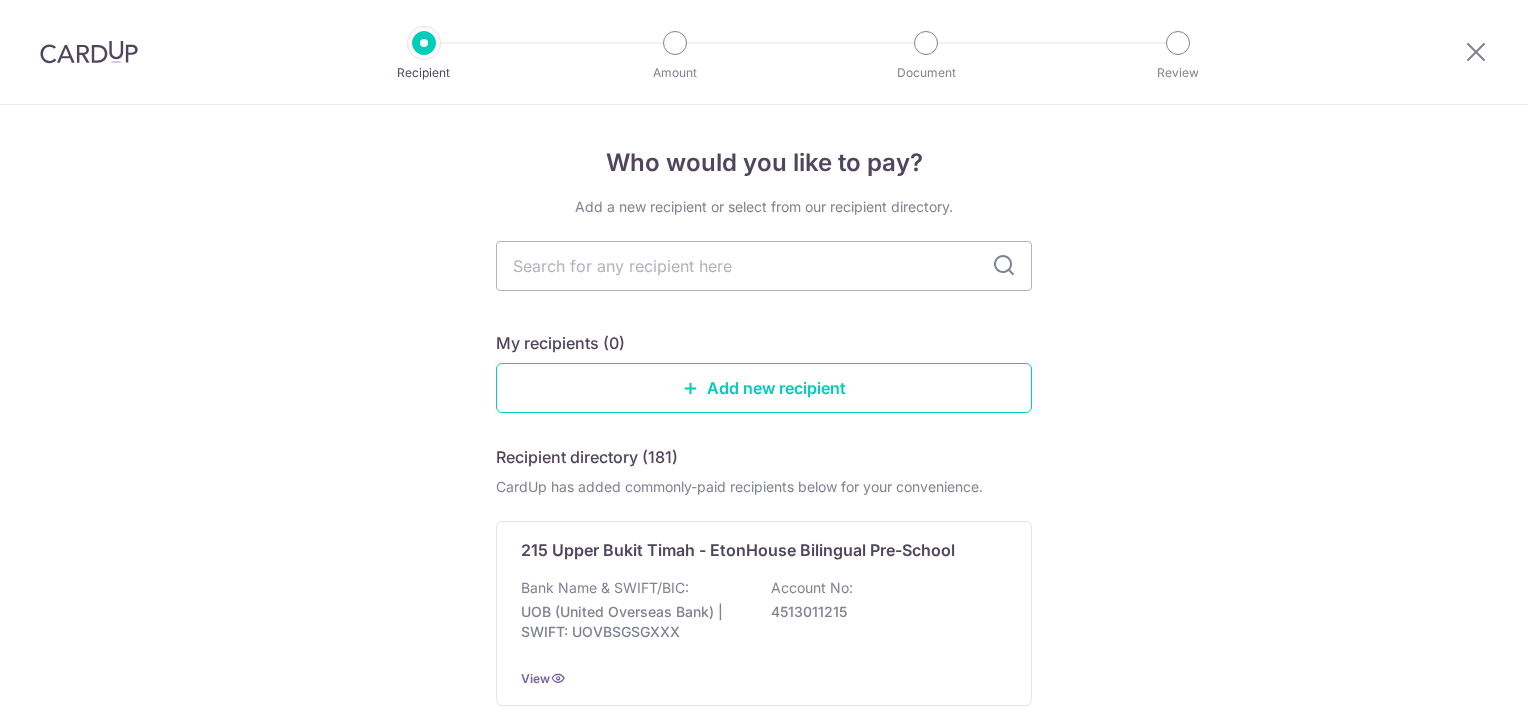 scroll, scrollTop: 0, scrollLeft: 0, axis: both 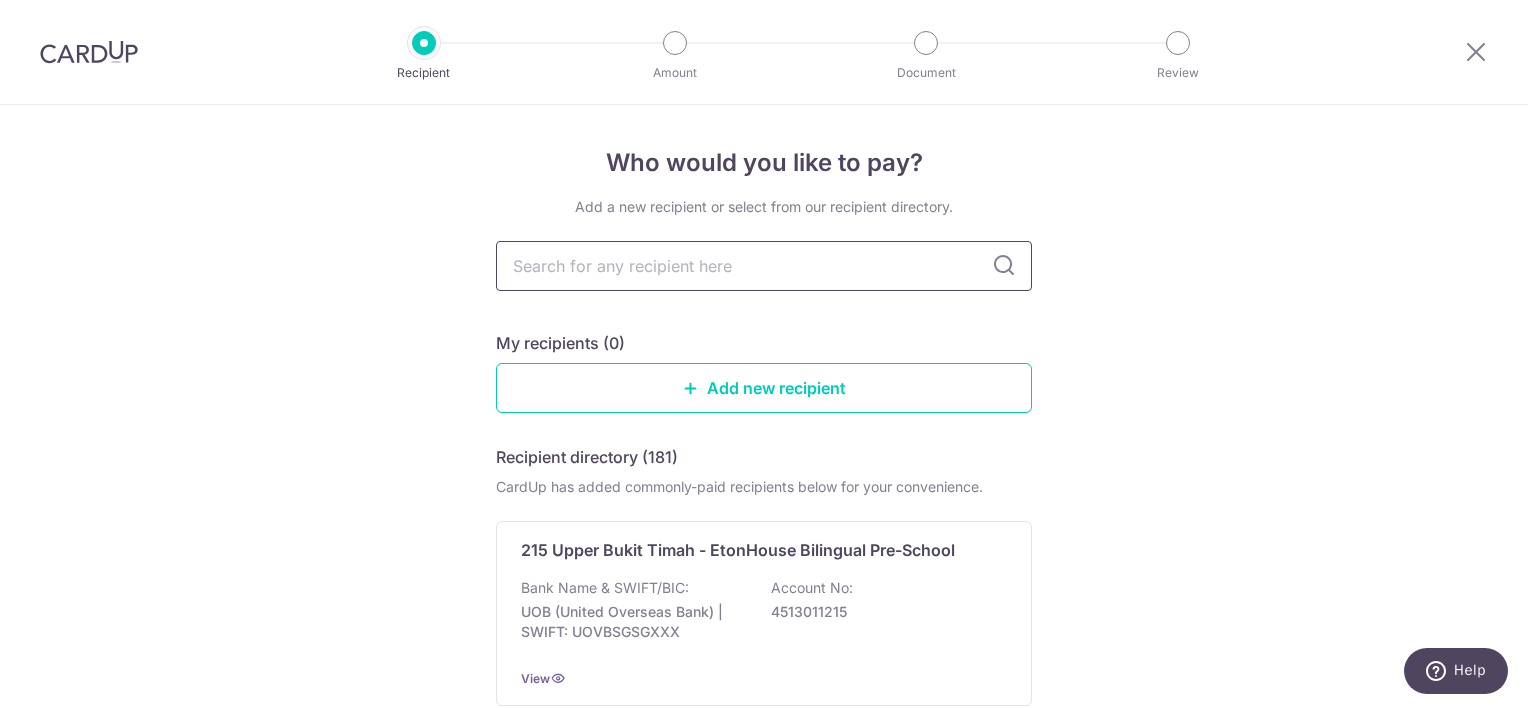 click at bounding box center [764, 266] 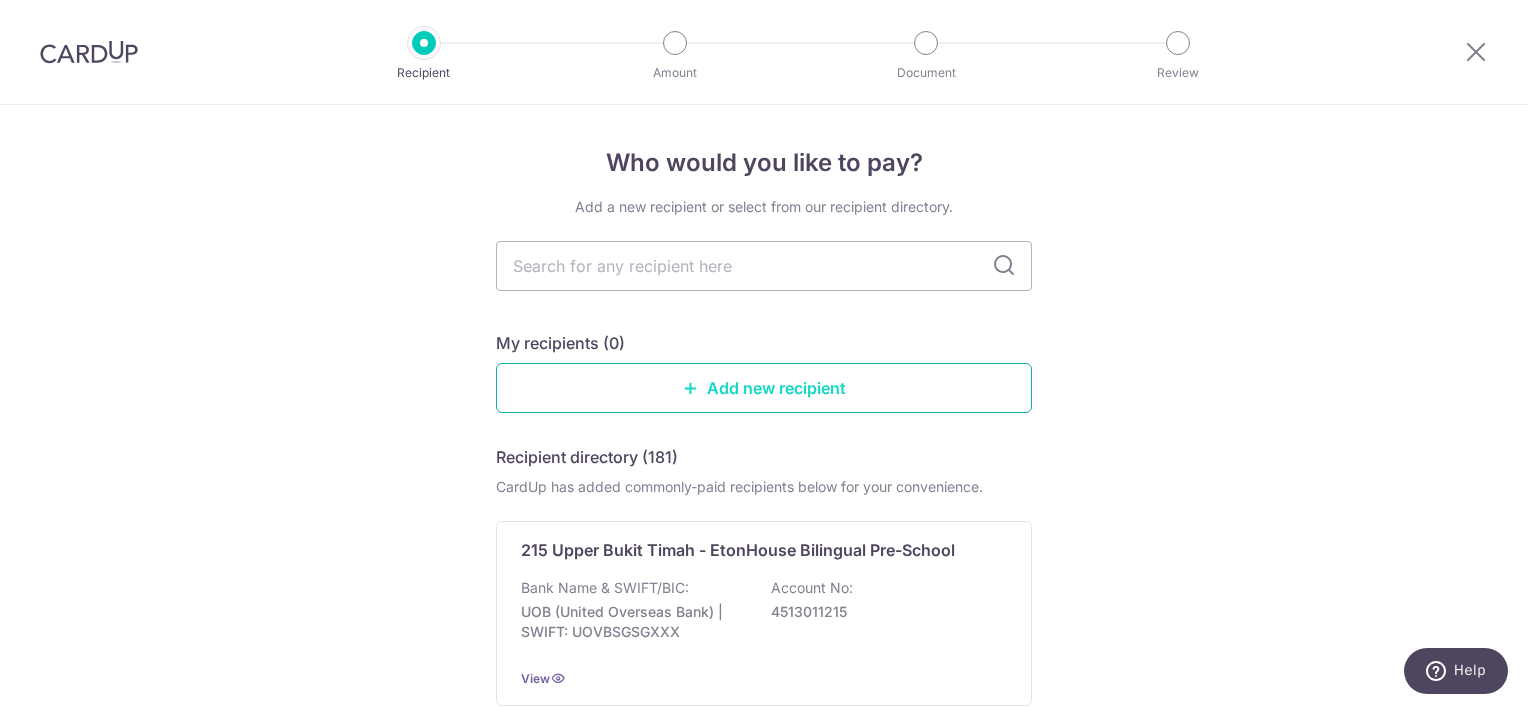 click at bounding box center (691, 388) 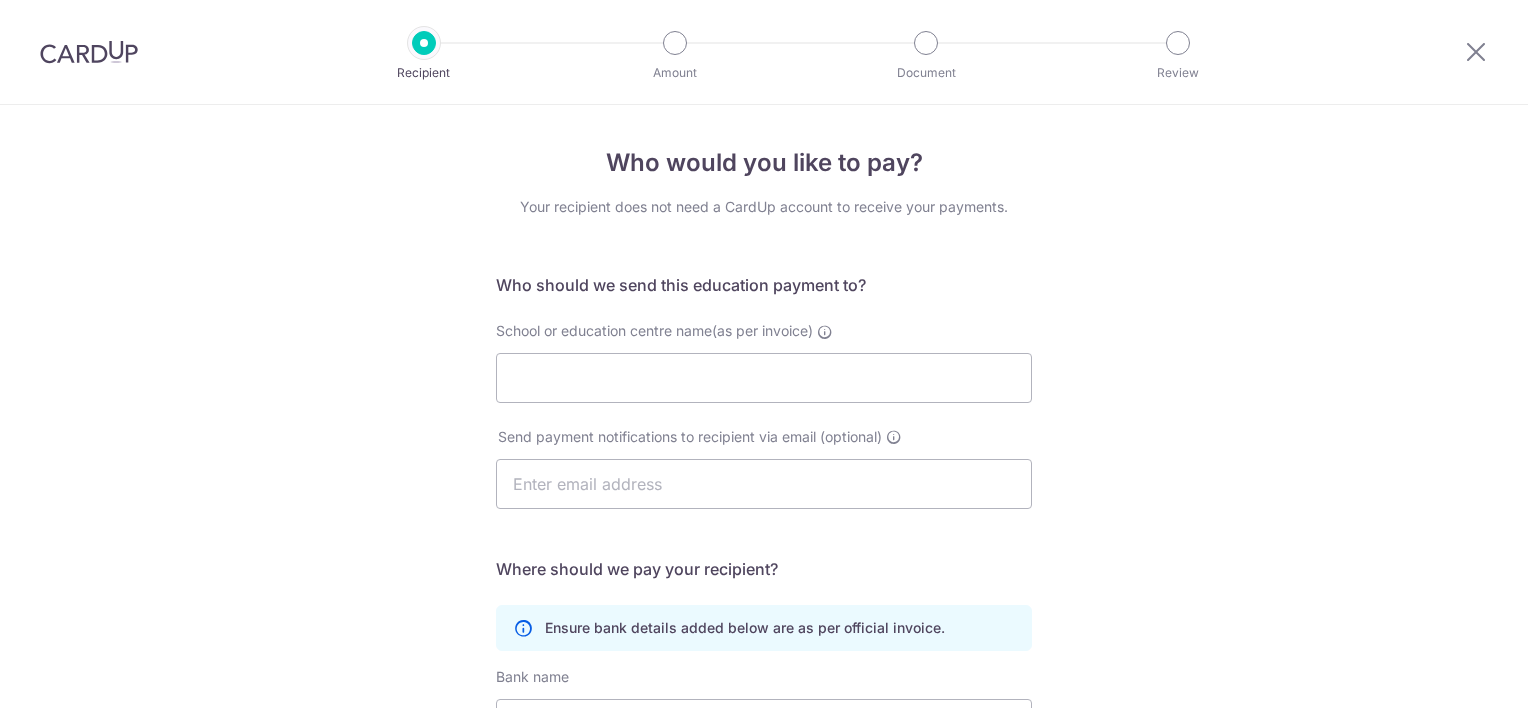 scroll, scrollTop: 0, scrollLeft: 0, axis: both 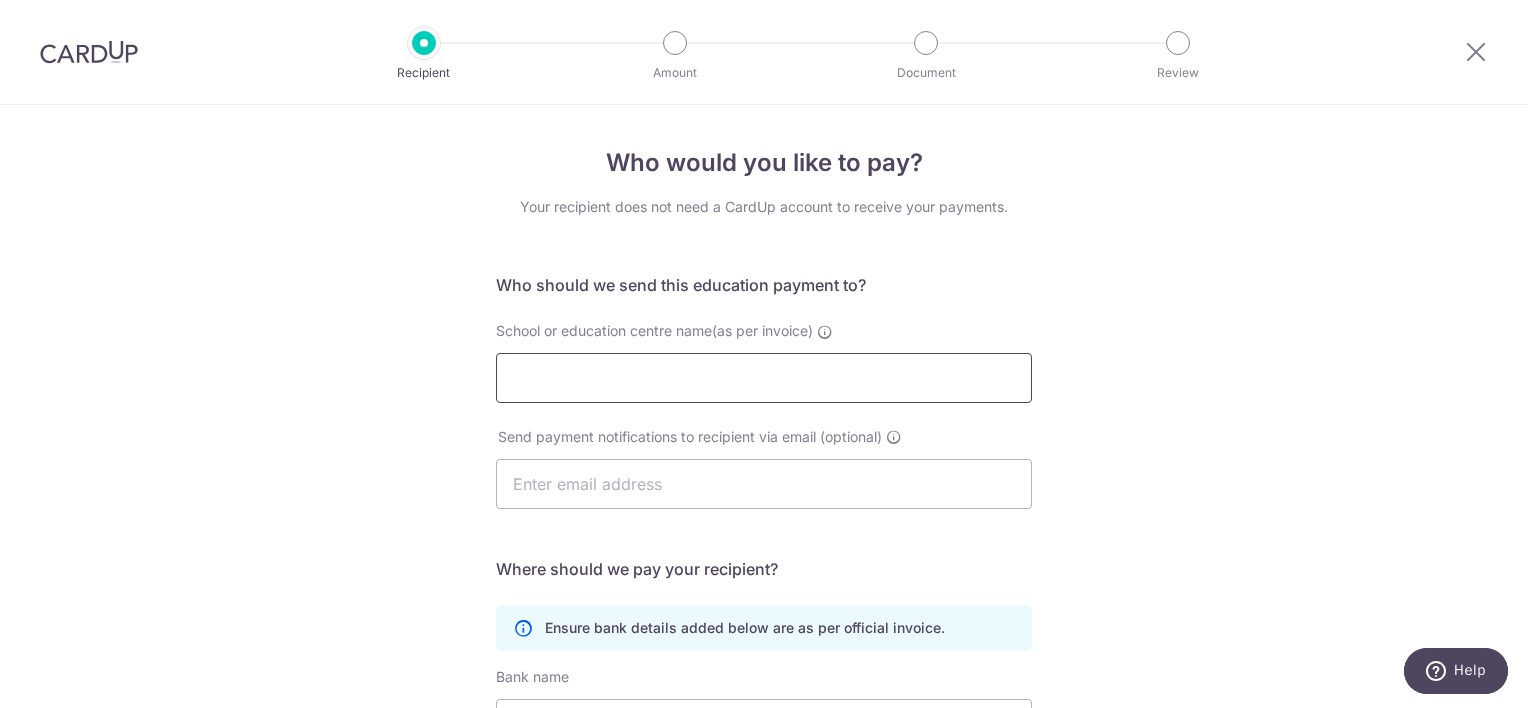 click on "School or education centre name(as per invoice)" at bounding box center (764, 378) 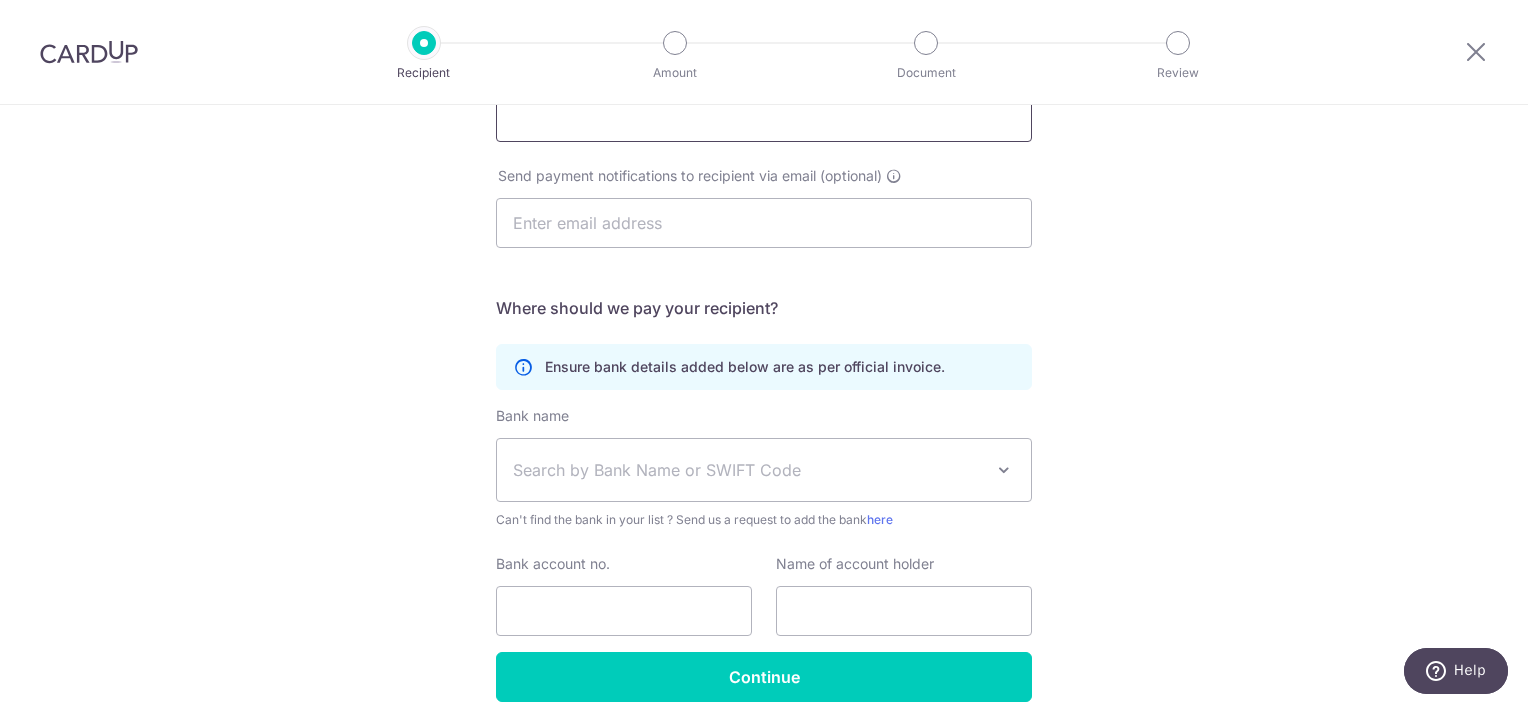 scroll, scrollTop: 300, scrollLeft: 0, axis: vertical 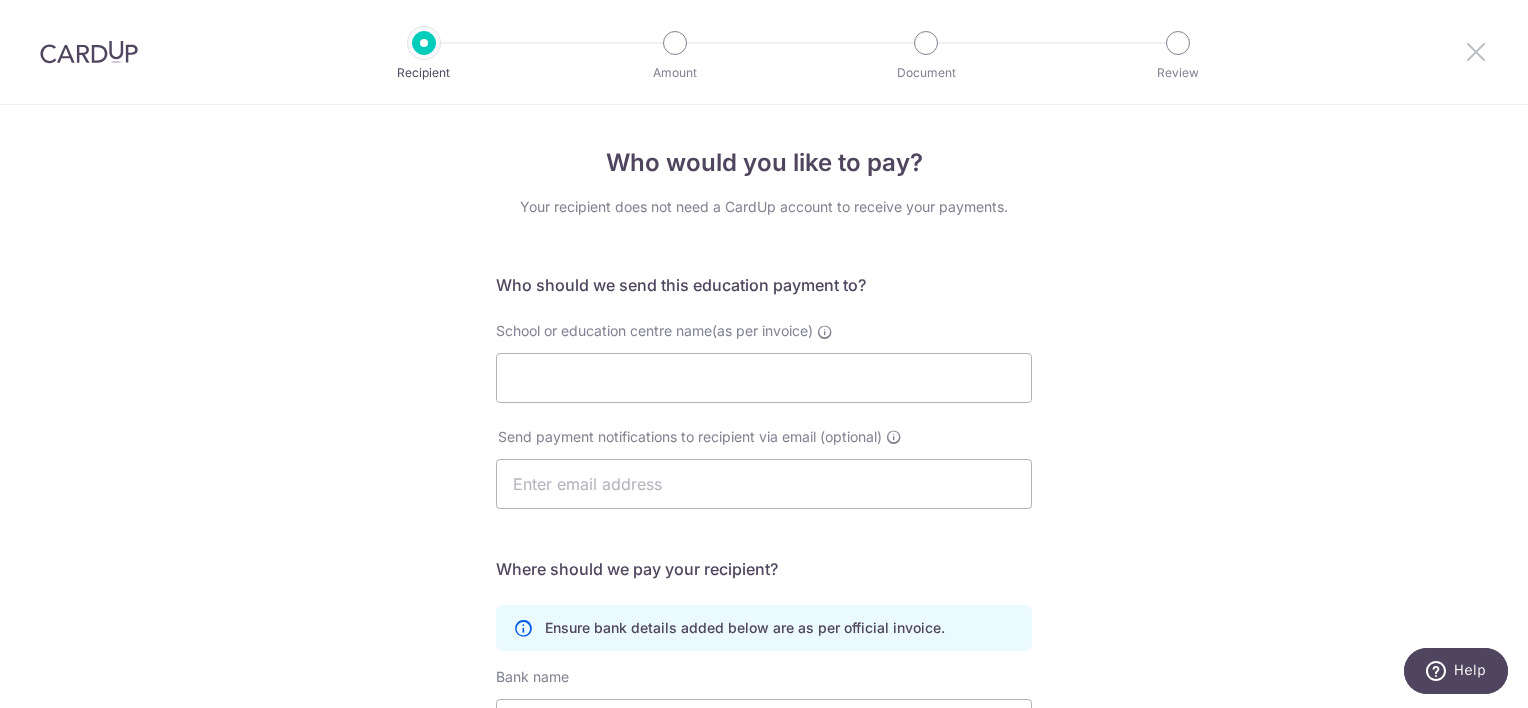 drag, startPoint x: 1480, startPoint y: 62, endPoint x: 870, endPoint y: 88, distance: 610.55383 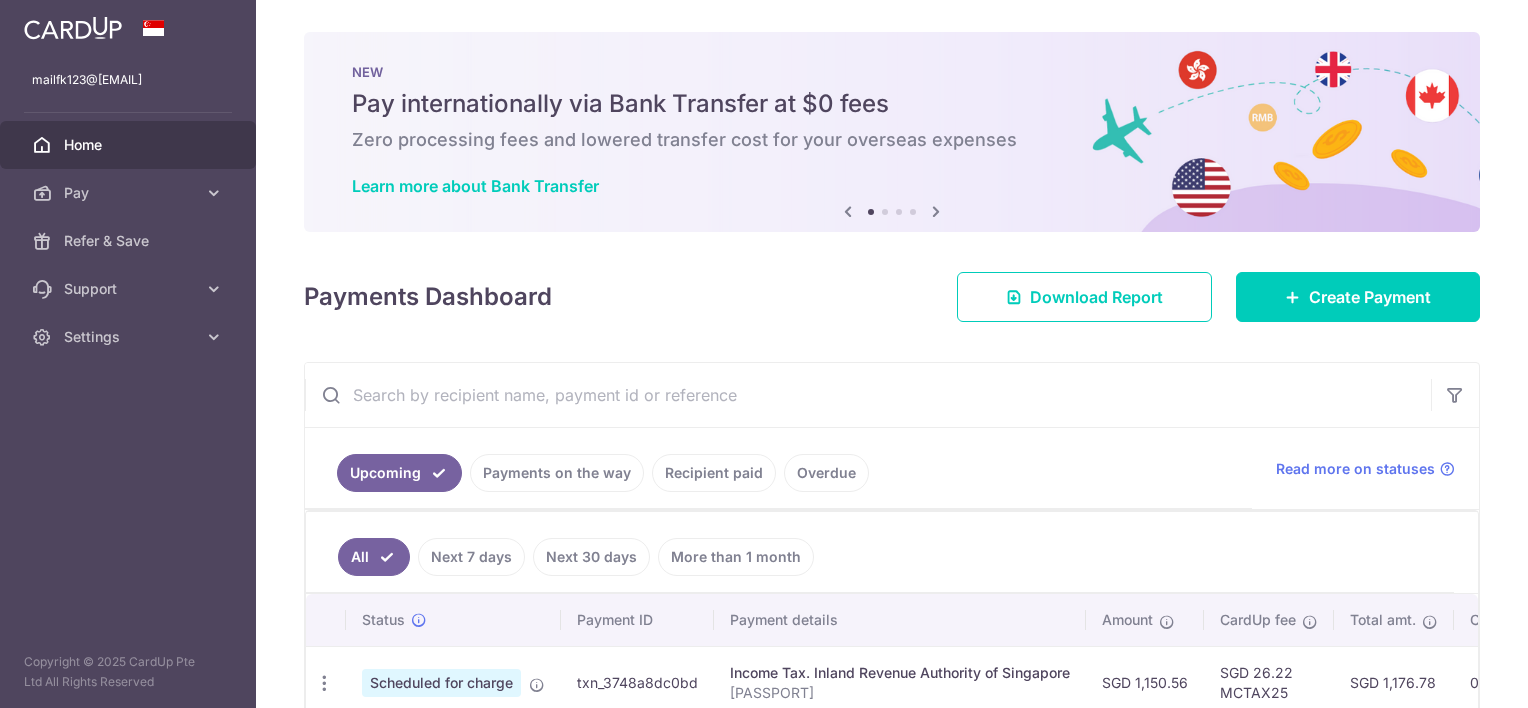 scroll, scrollTop: 0, scrollLeft: 0, axis: both 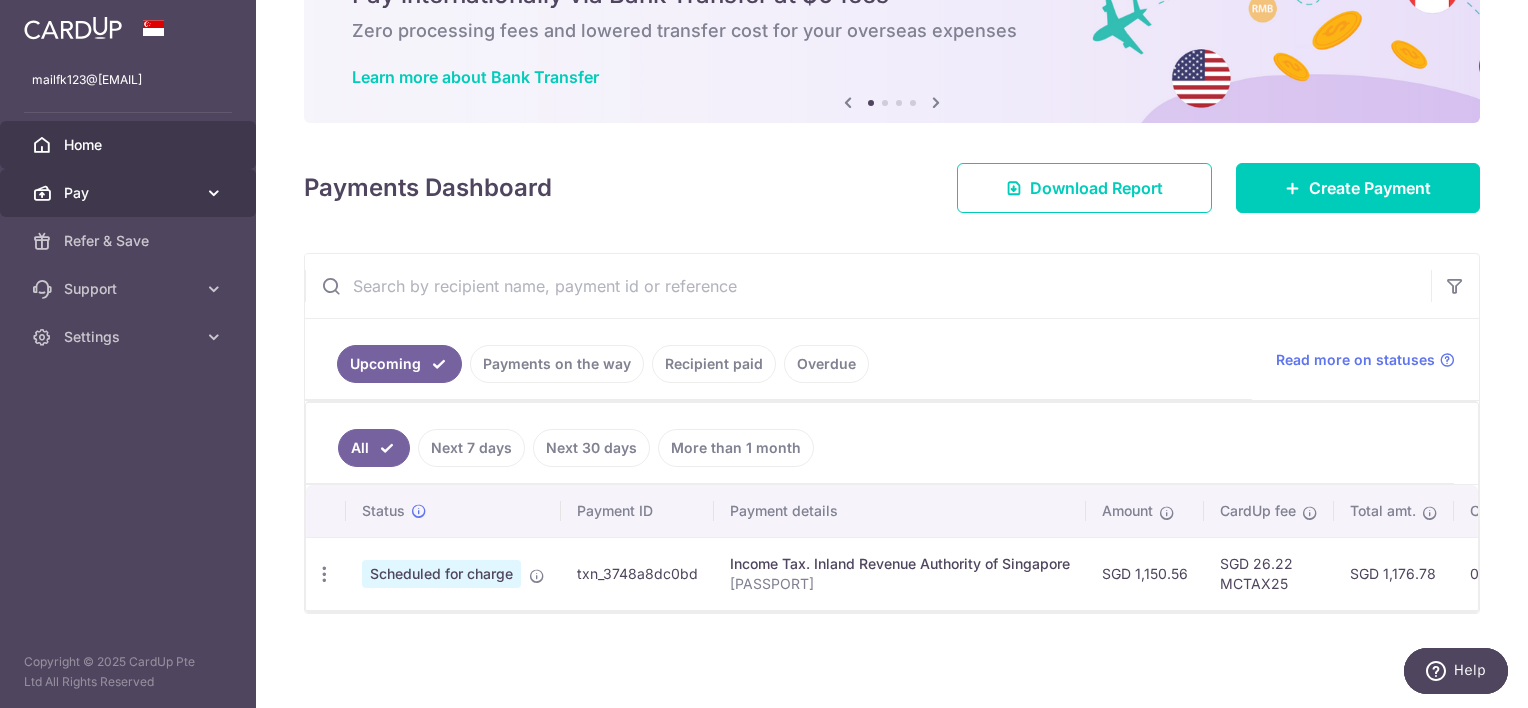 click on "Pay" at bounding box center (130, 193) 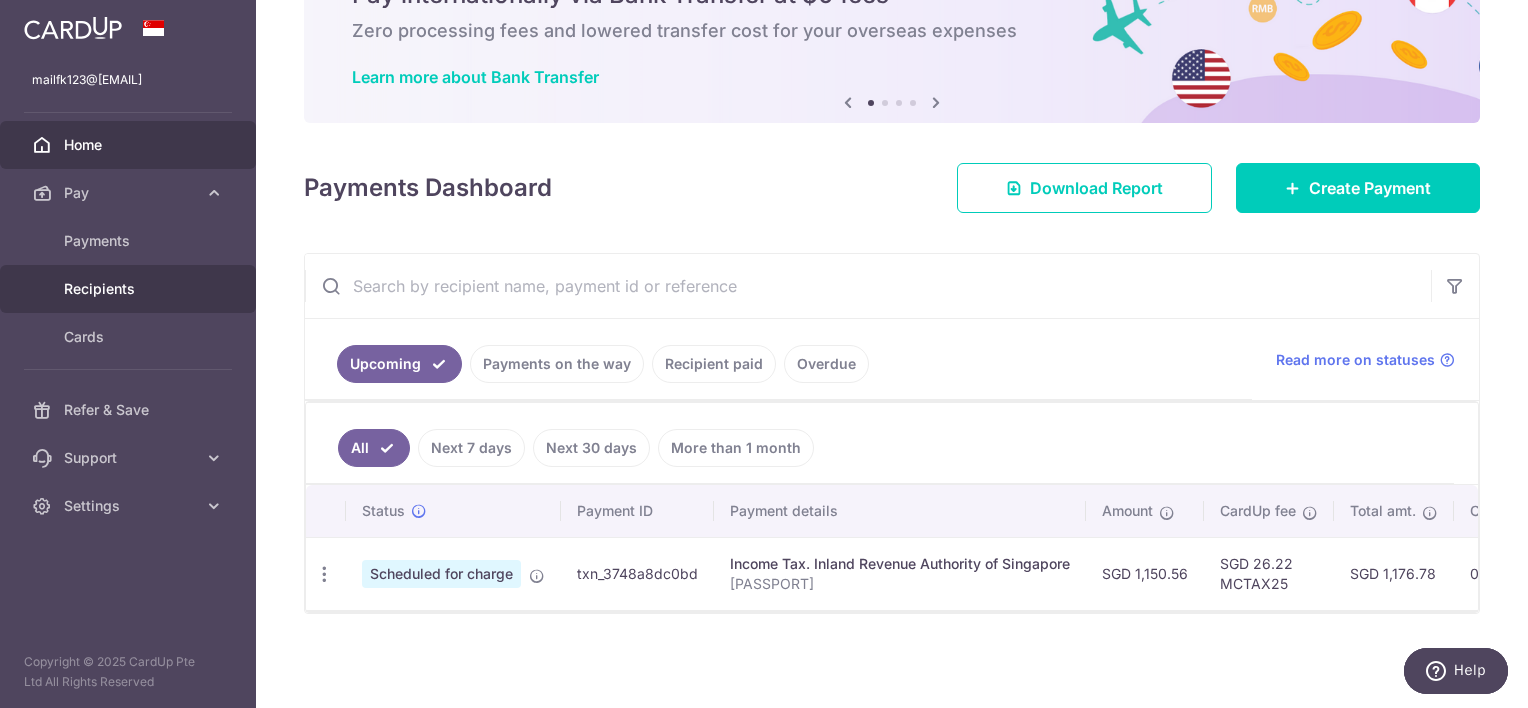click on "Recipients" at bounding box center [128, 289] 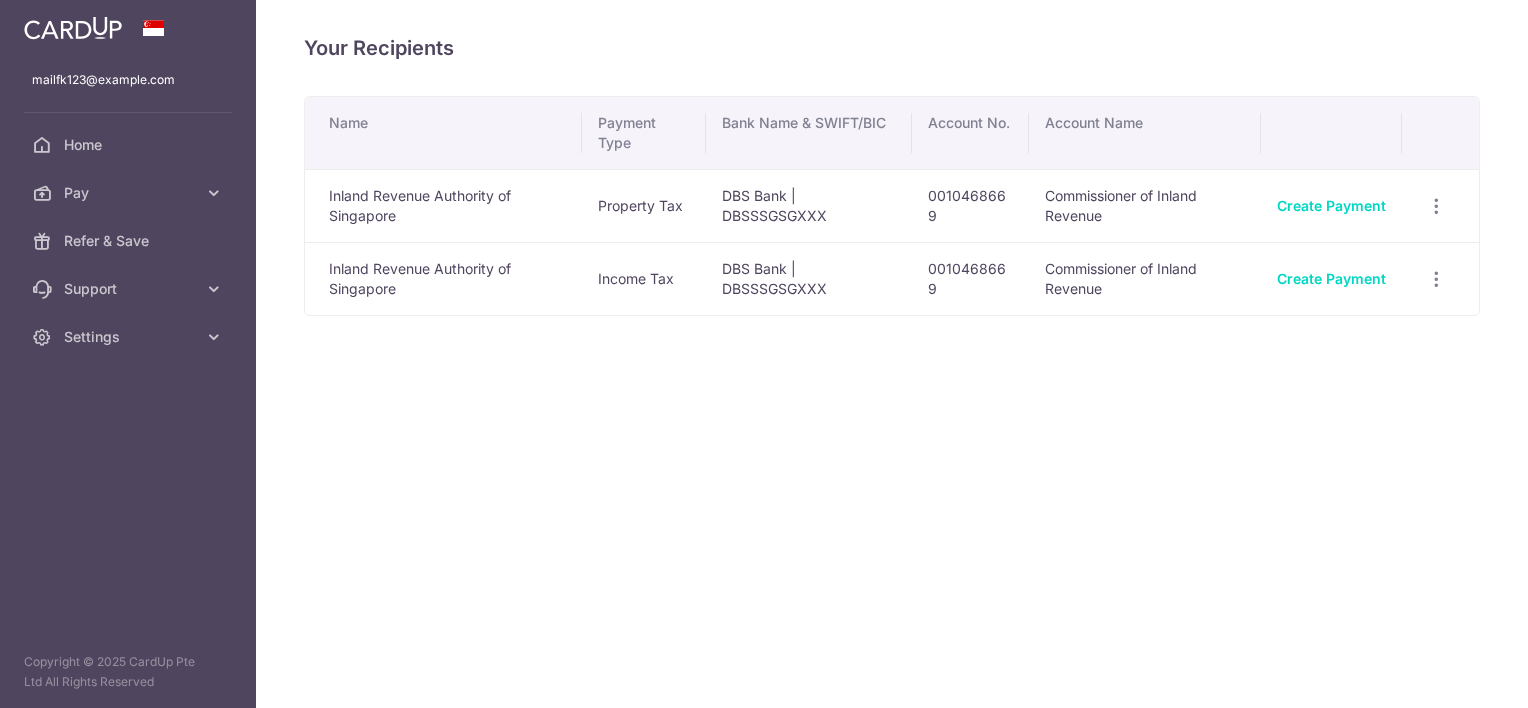 scroll, scrollTop: 0, scrollLeft: 0, axis: both 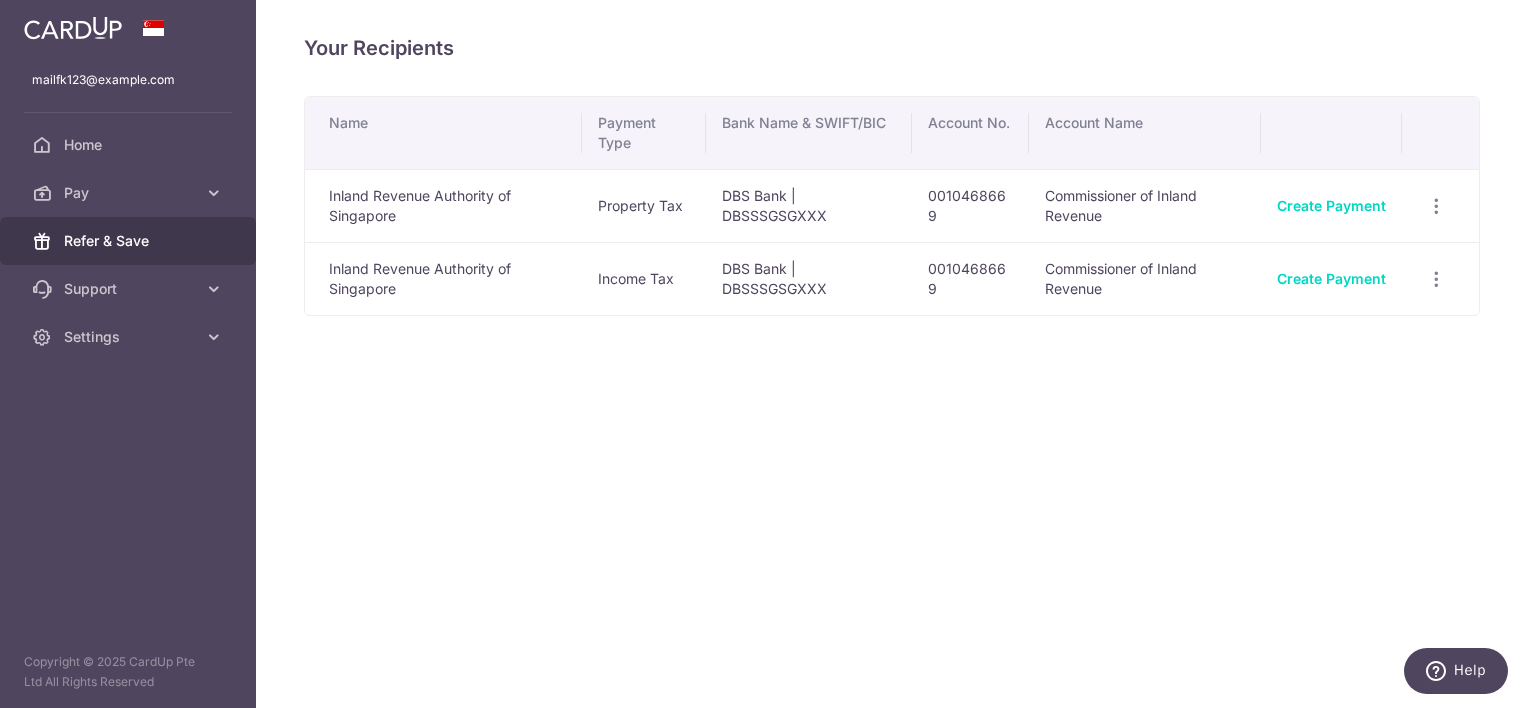 click on "Refer & Save" at bounding box center (130, 241) 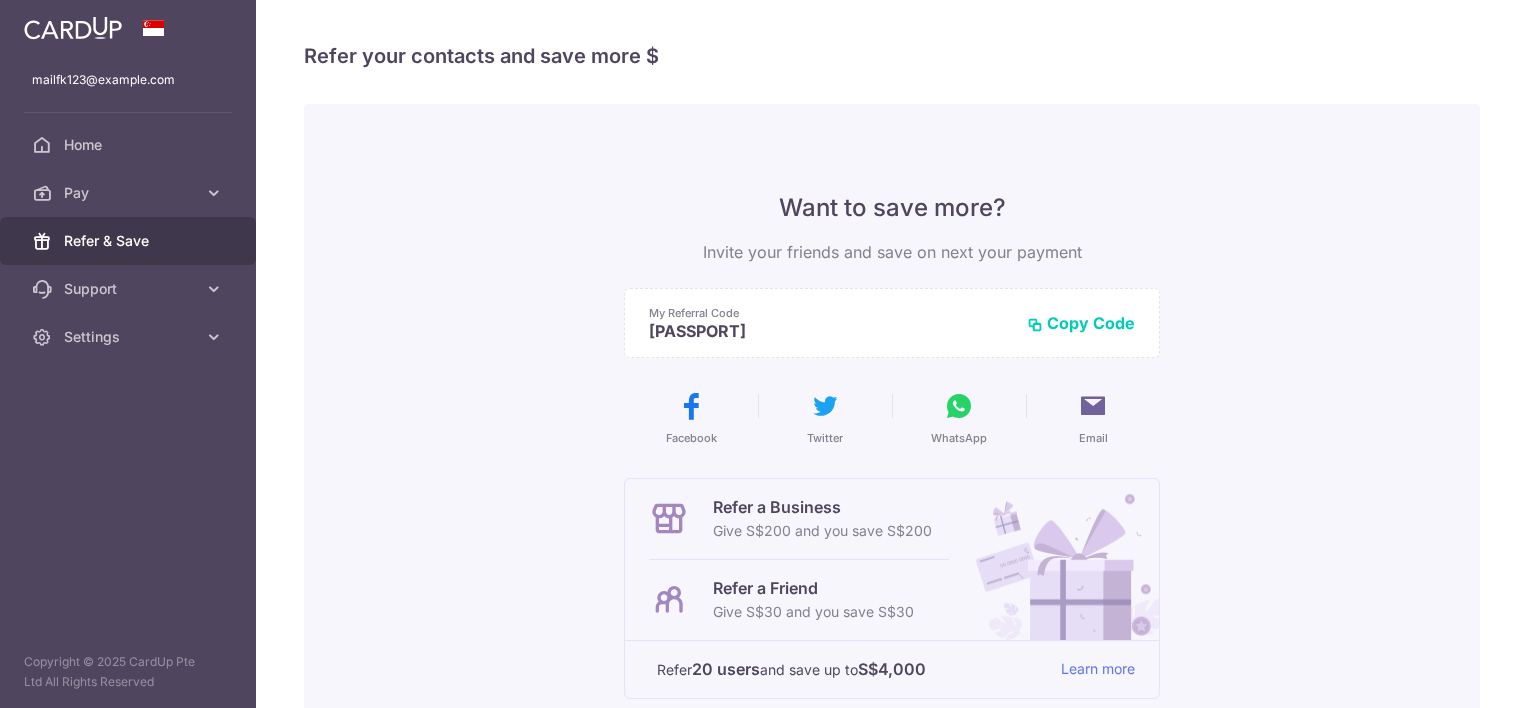 scroll, scrollTop: 0, scrollLeft: 0, axis: both 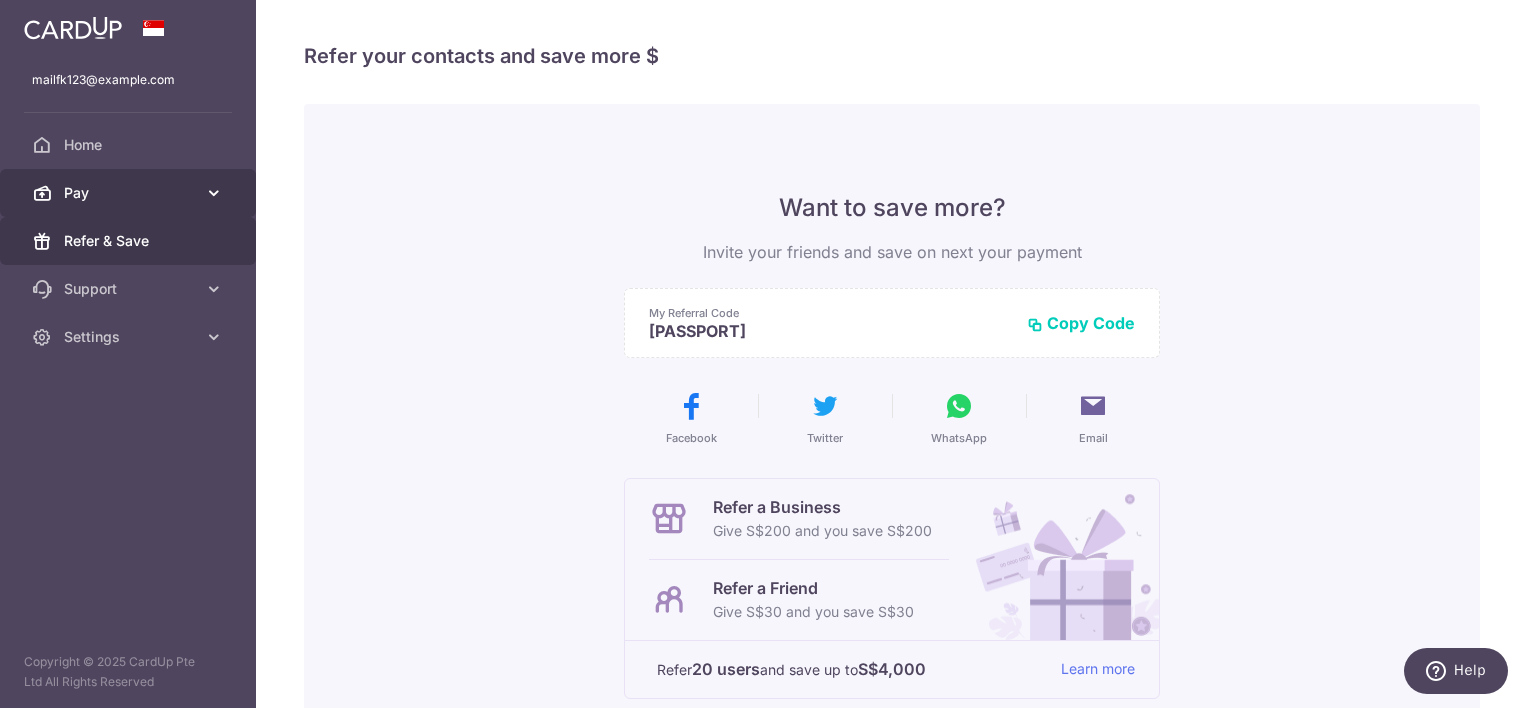 click on "Pay" at bounding box center [128, 193] 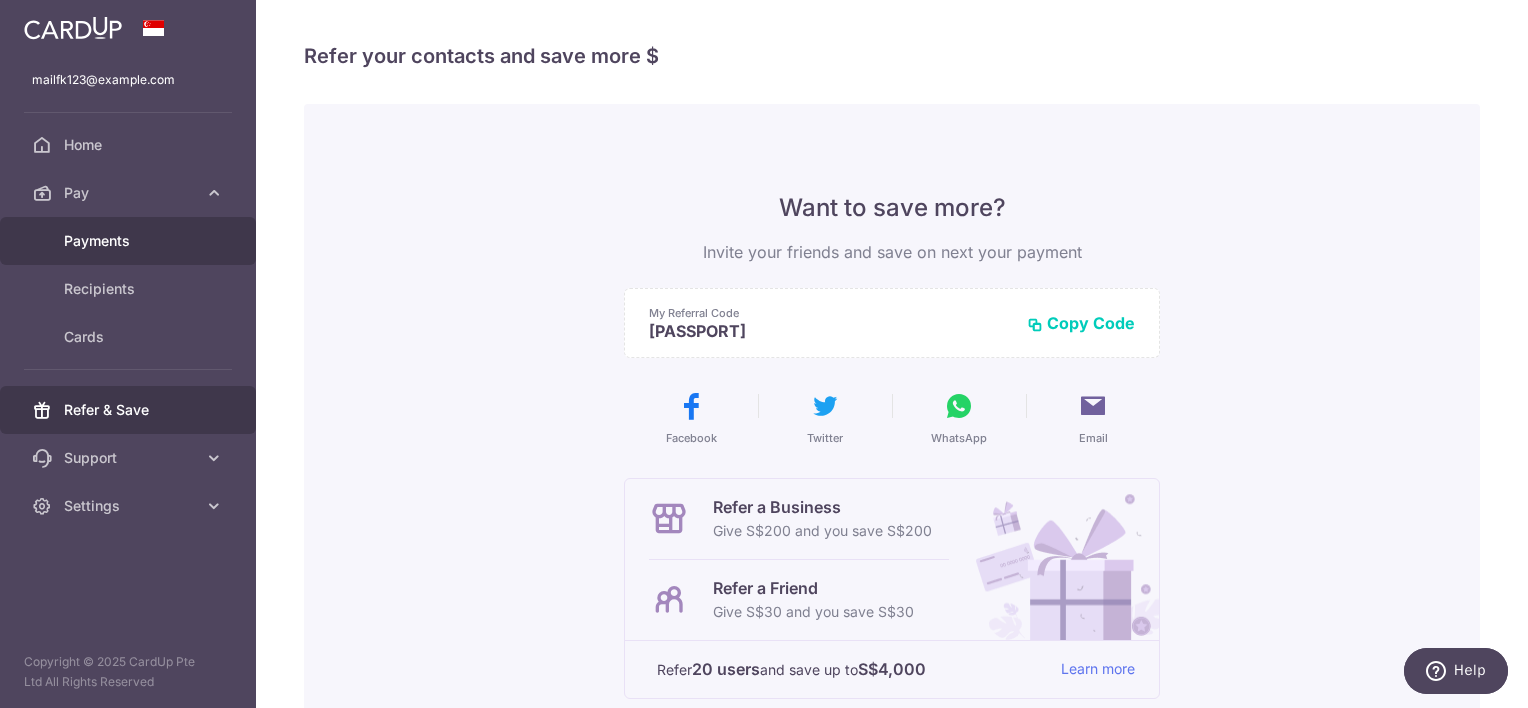 click on "Payments" at bounding box center [130, 241] 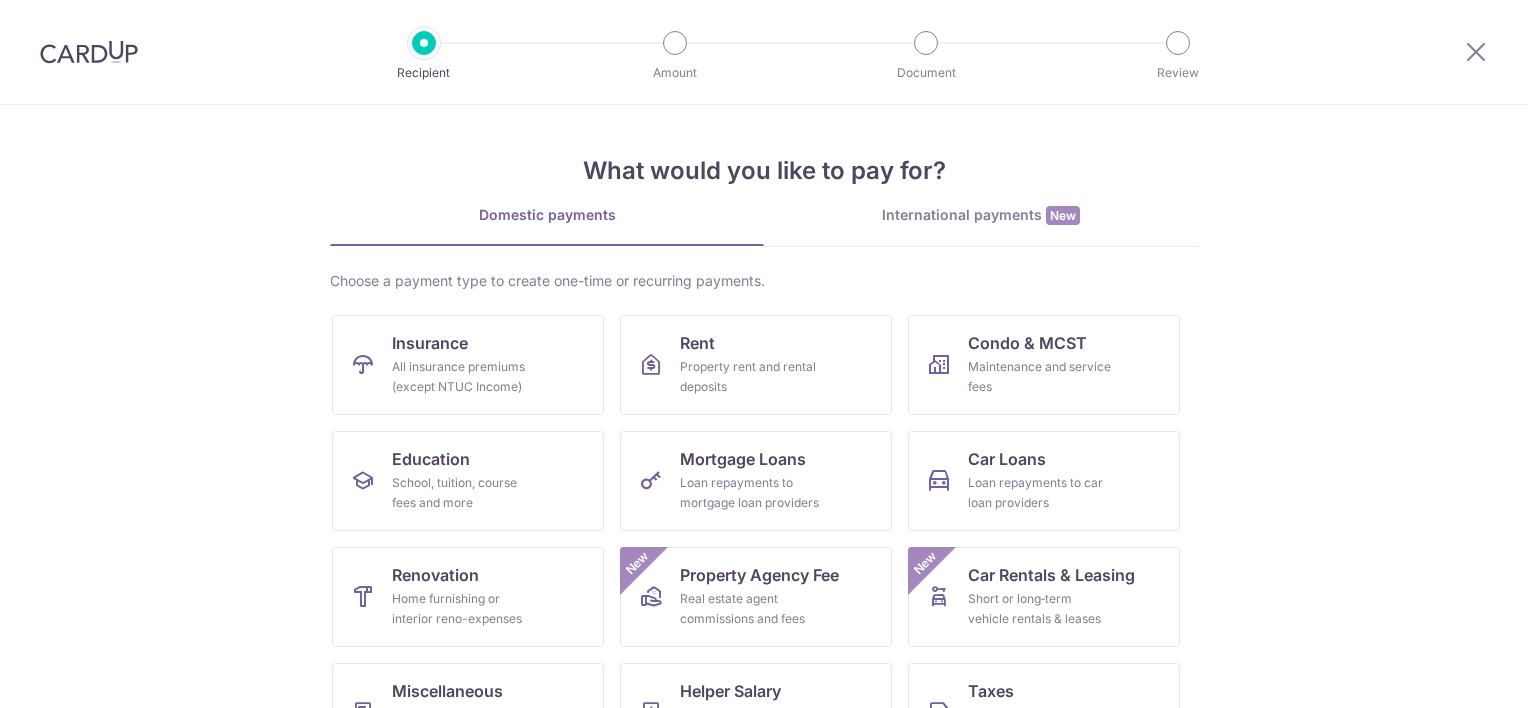scroll, scrollTop: 0, scrollLeft: 0, axis: both 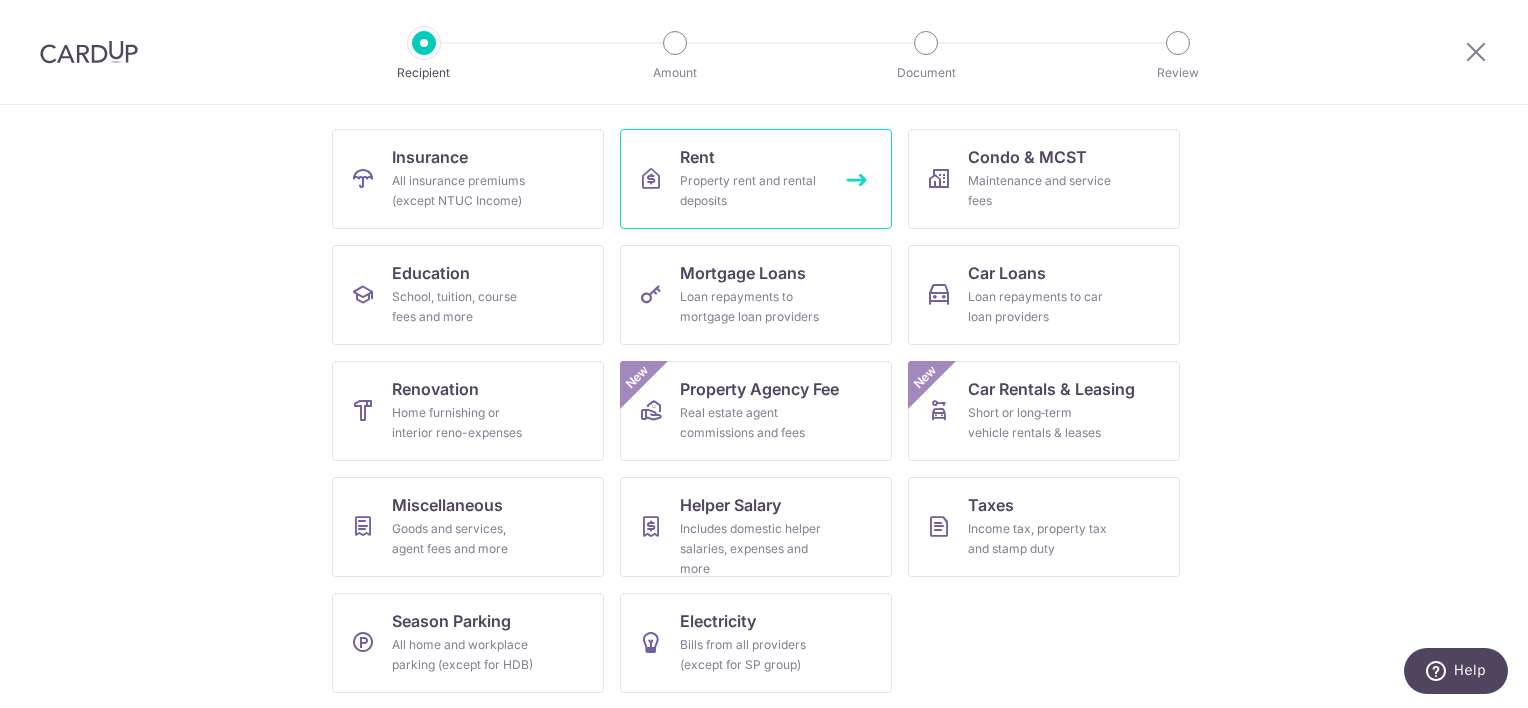 click on "Property rent and rental deposits" at bounding box center [752, 191] 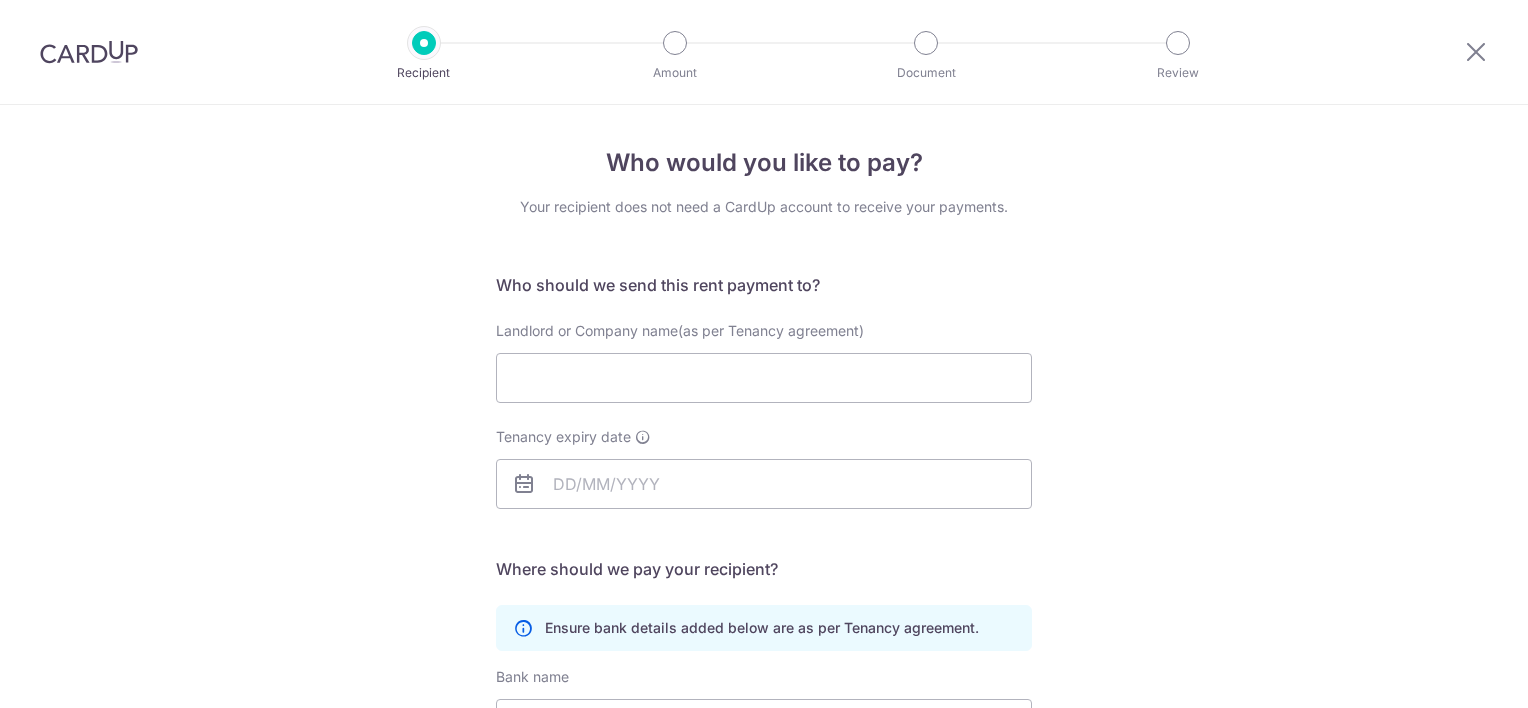 scroll, scrollTop: 0, scrollLeft: 0, axis: both 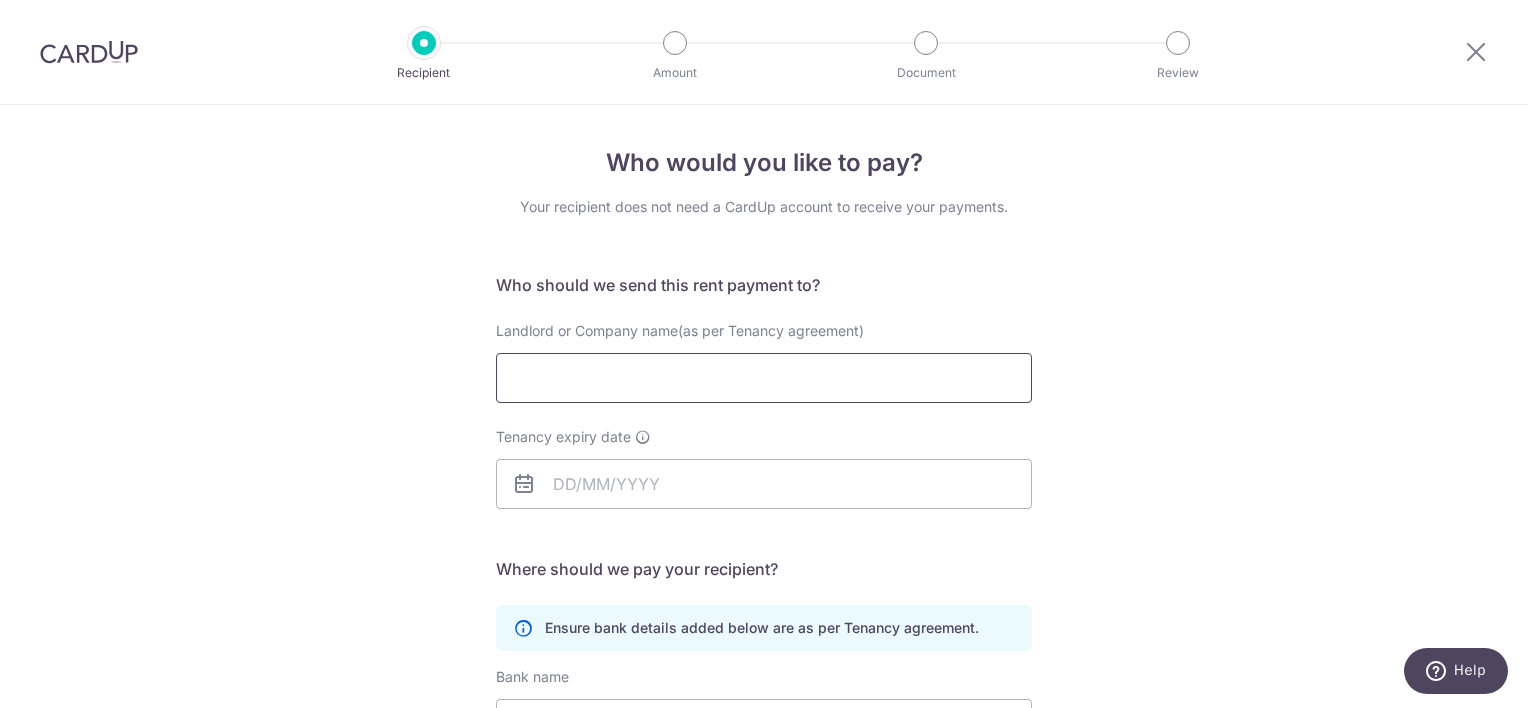 click on "Landlord or Company name(as per Tenancy agreement)" at bounding box center [764, 378] 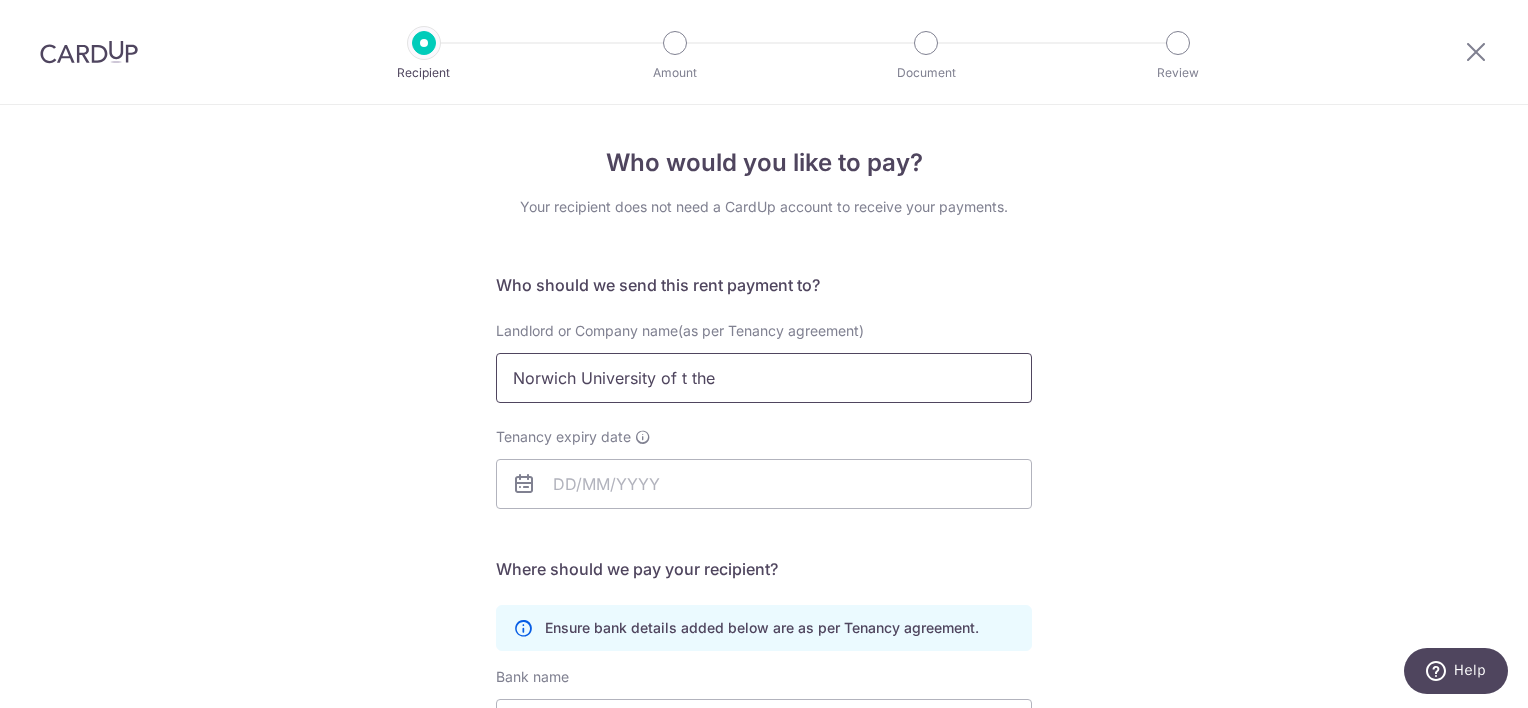 click on "Norwich University of t the" at bounding box center (764, 378) 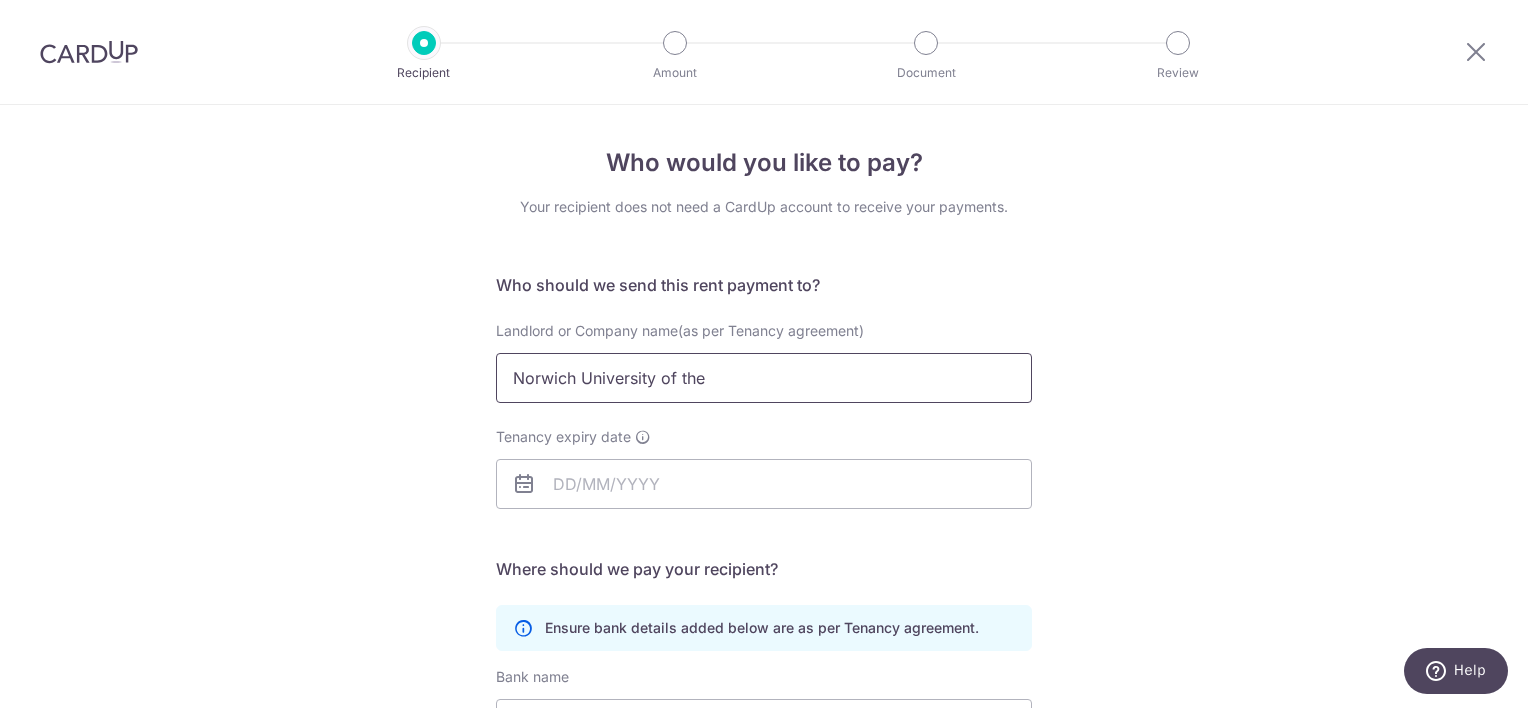 click on "Norwich University of the" at bounding box center [764, 378] 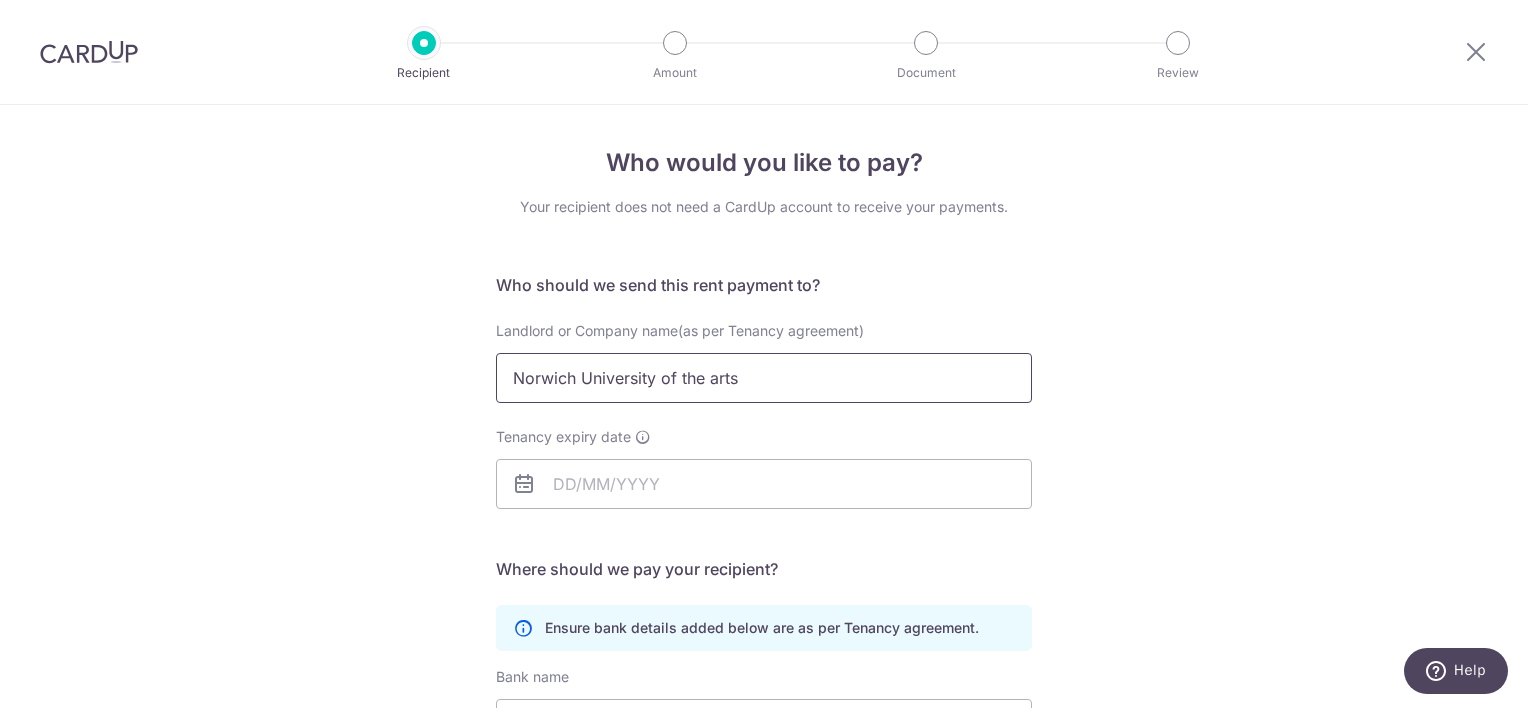 click on "Norwich University of the arts" at bounding box center (764, 378) 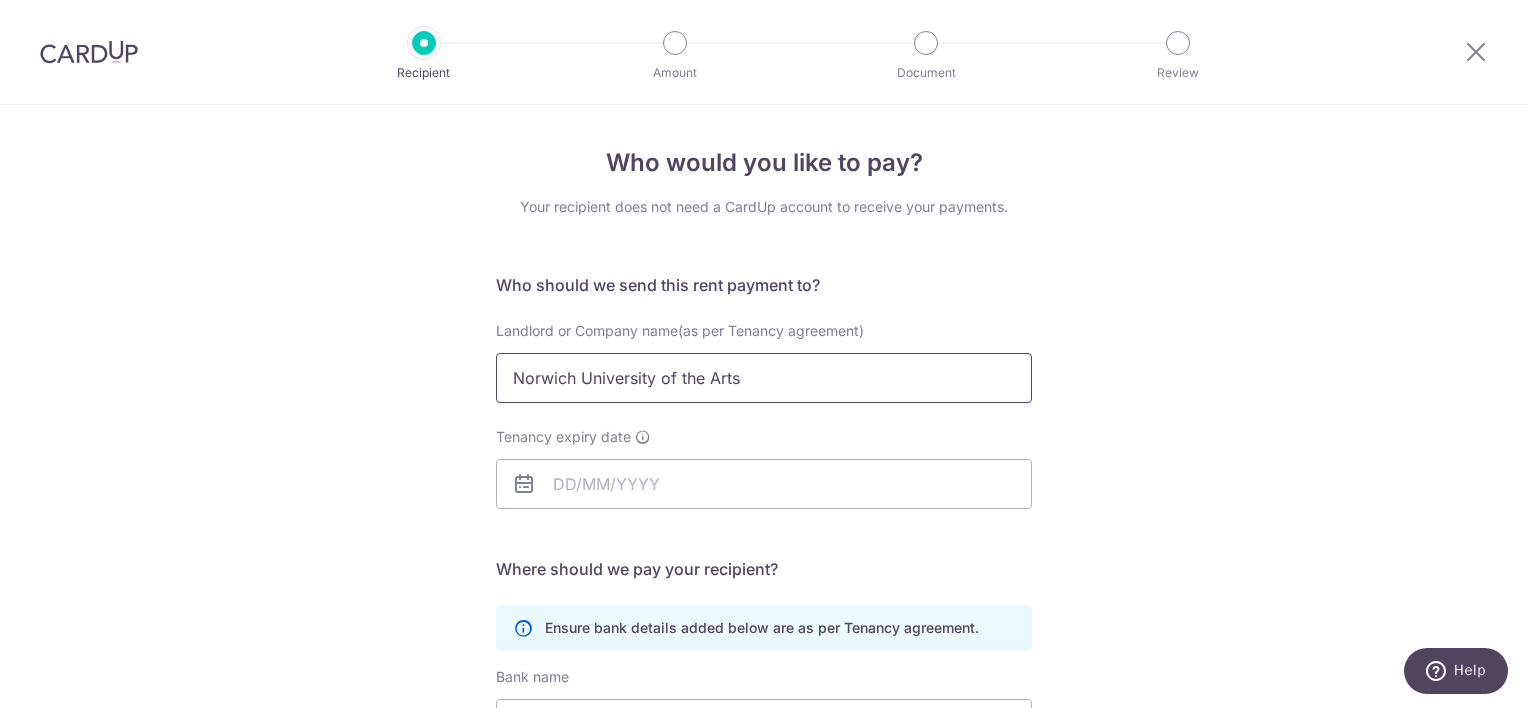 click on "Norwich University of the Arts" at bounding box center [764, 378] 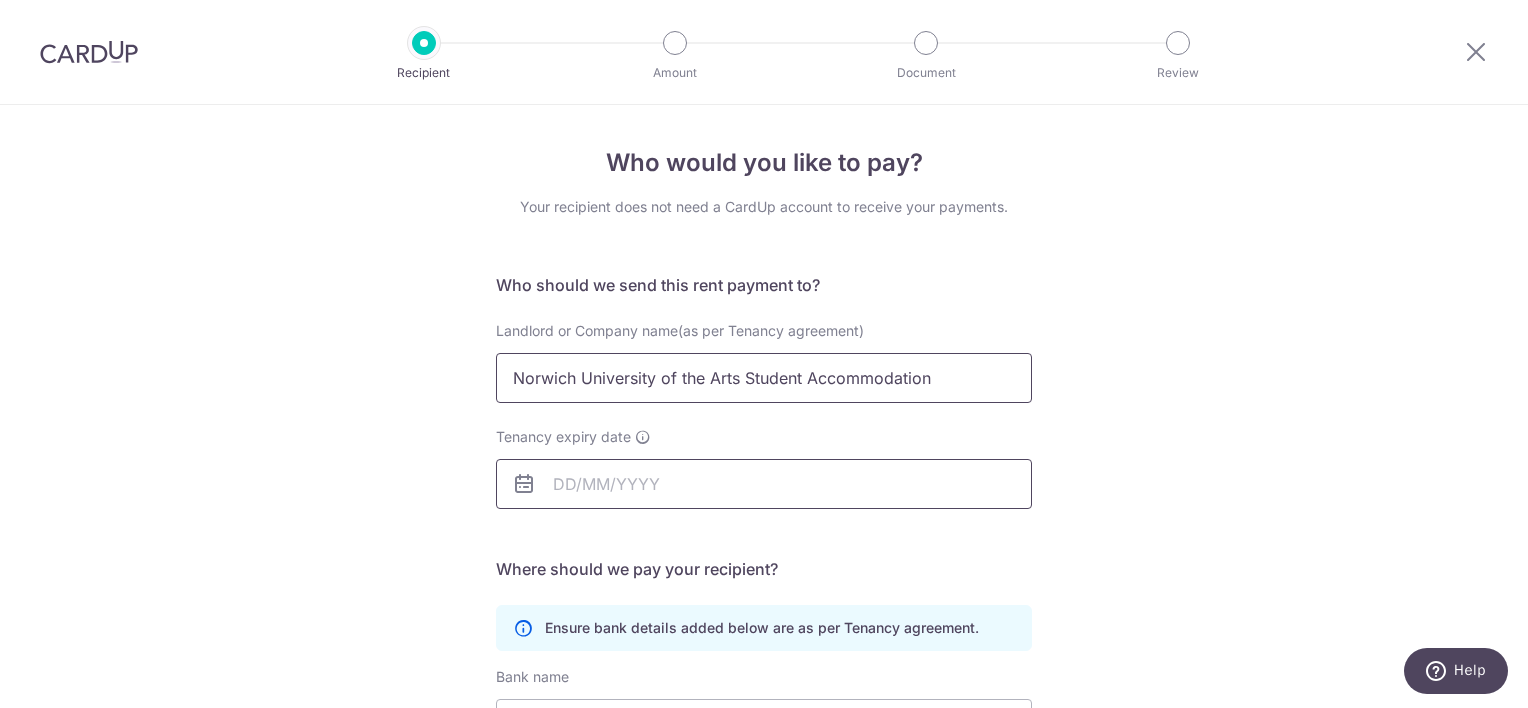 type on "Norwich University of the Arts Student Accommodation" 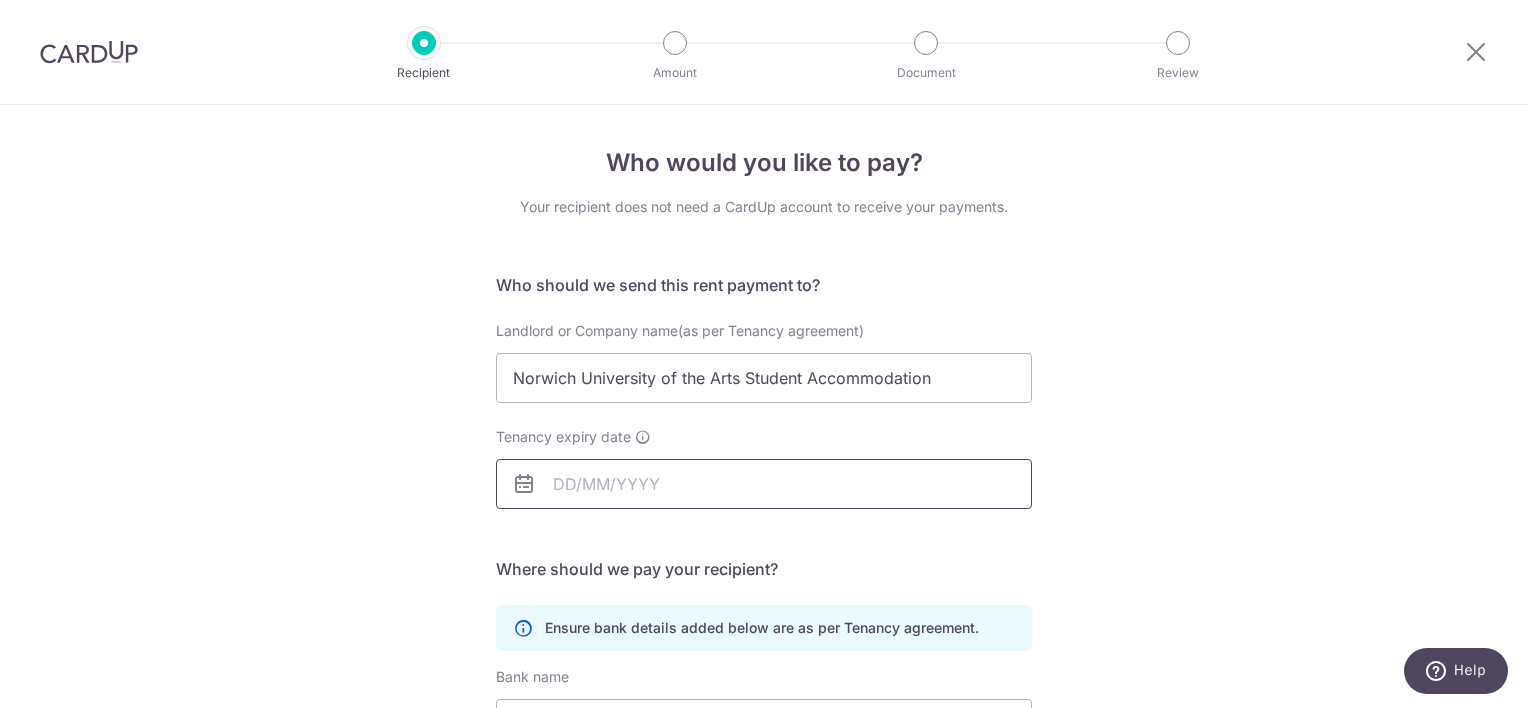 click on "Tenancy expiry date" at bounding box center (764, 484) 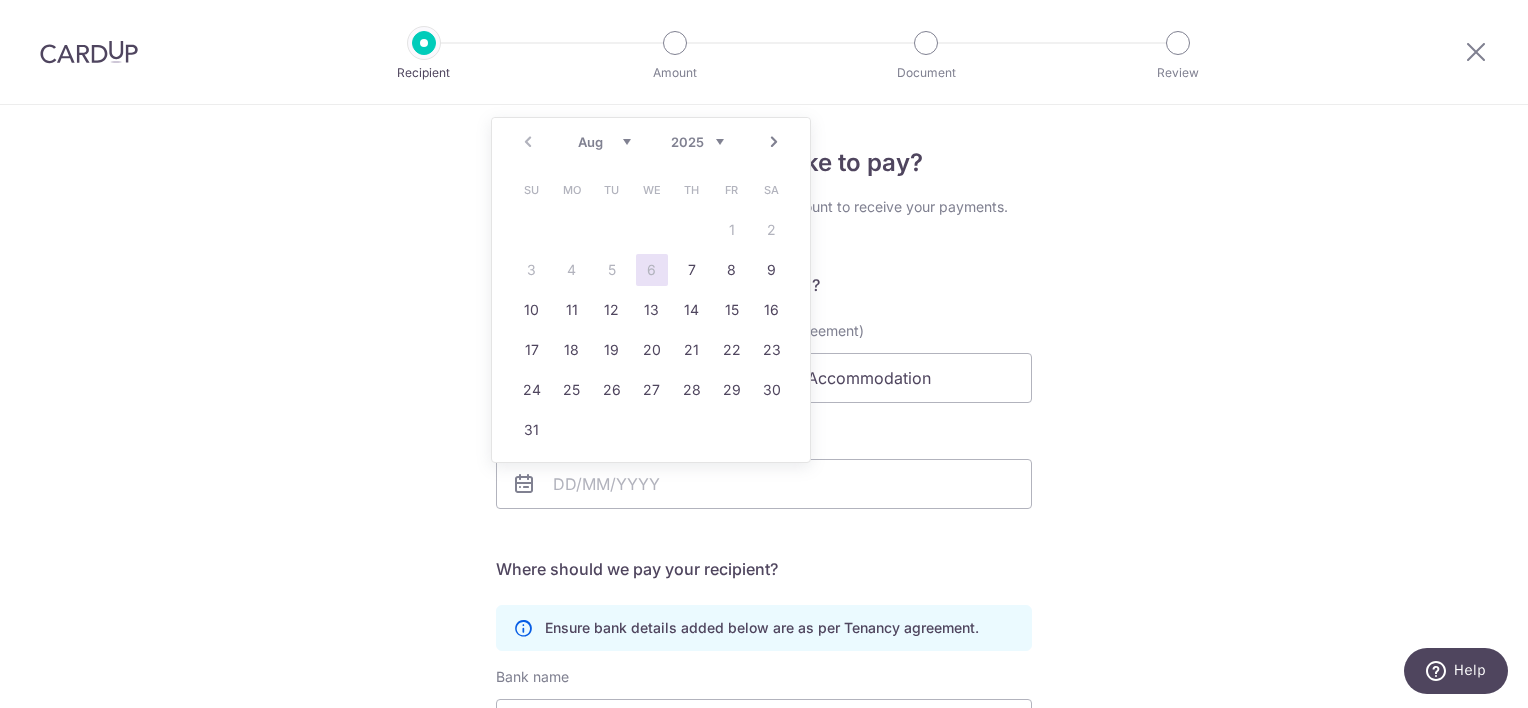 click on "2025 2026 2027 2028 2029 2030 2031 2032 2033 2034 2035" at bounding box center [697, 142] 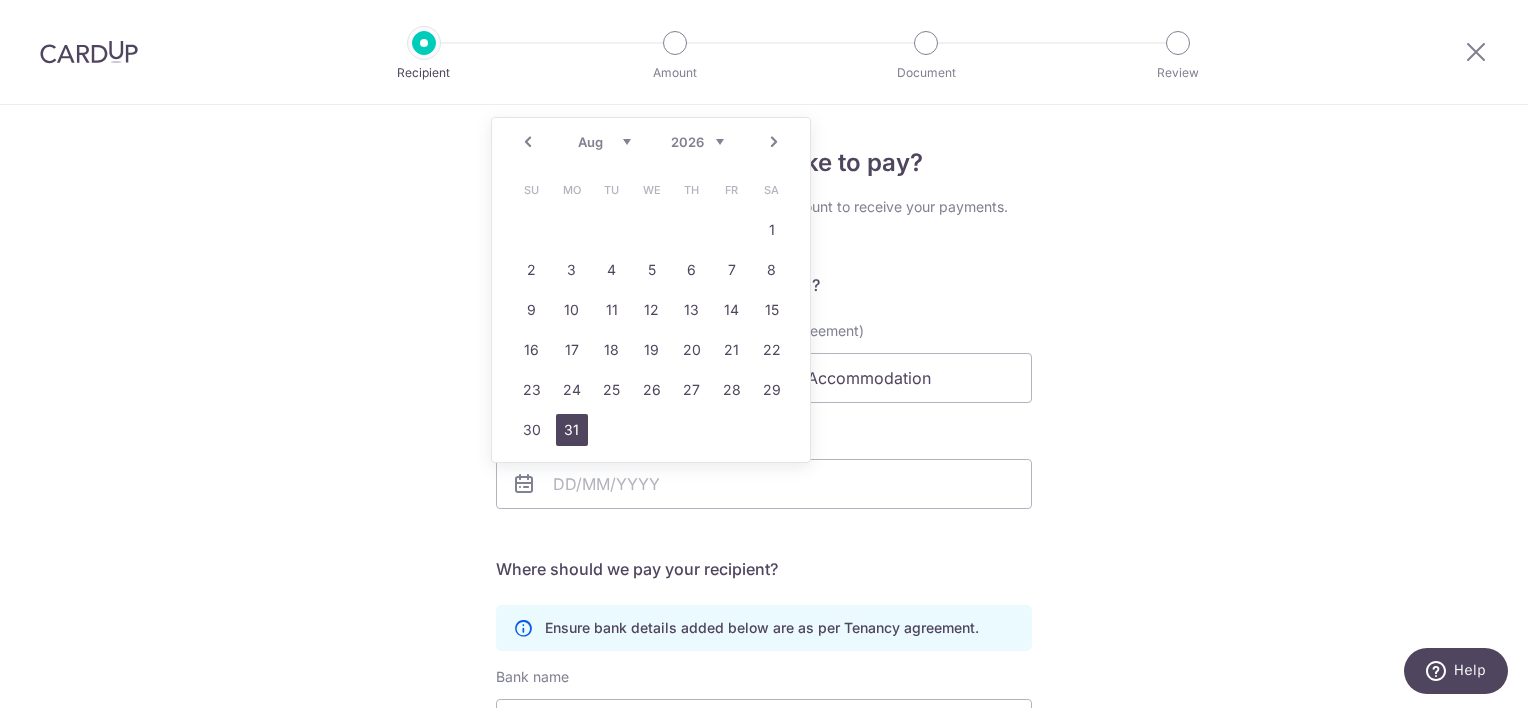 click on "31" at bounding box center [572, 430] 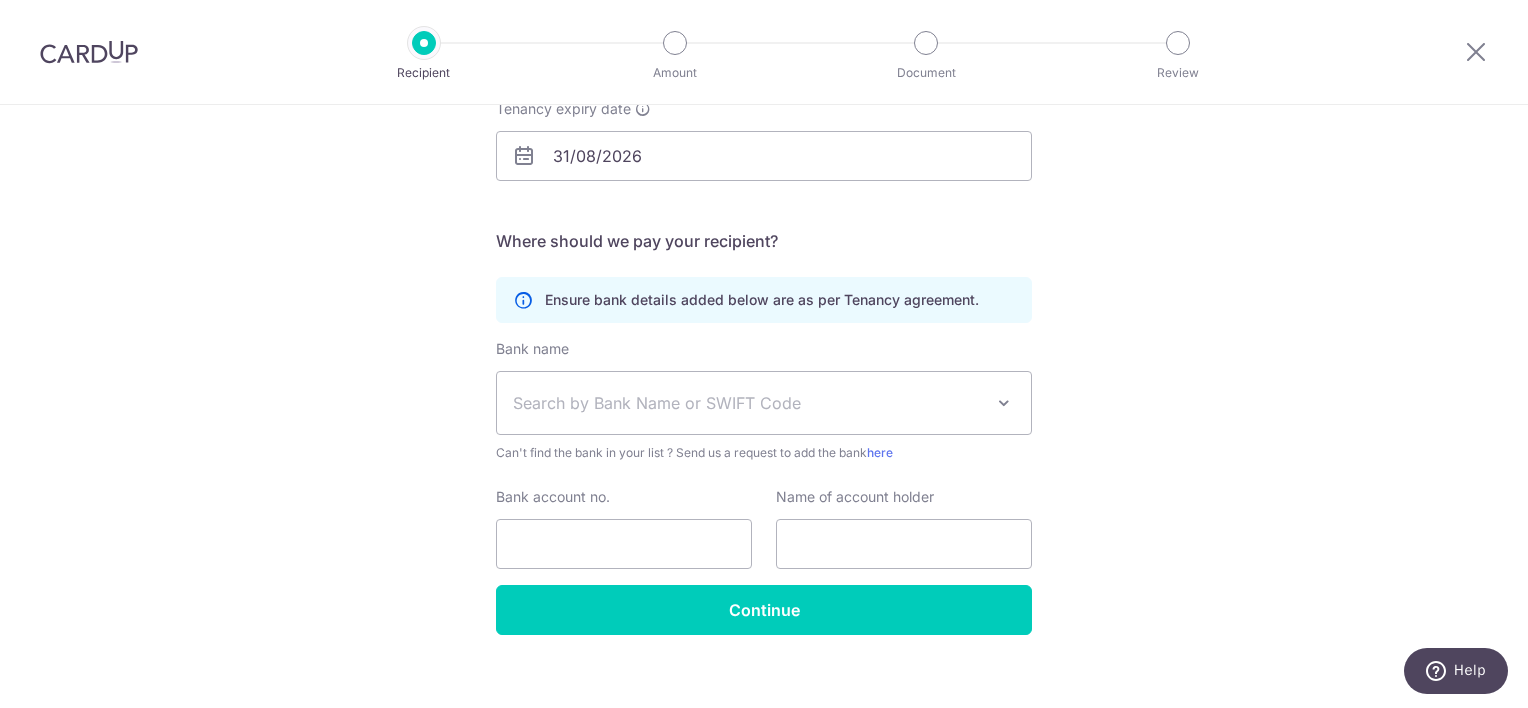 scroll, scrollTop: 348, scrollLeft: 0, axis: vertical 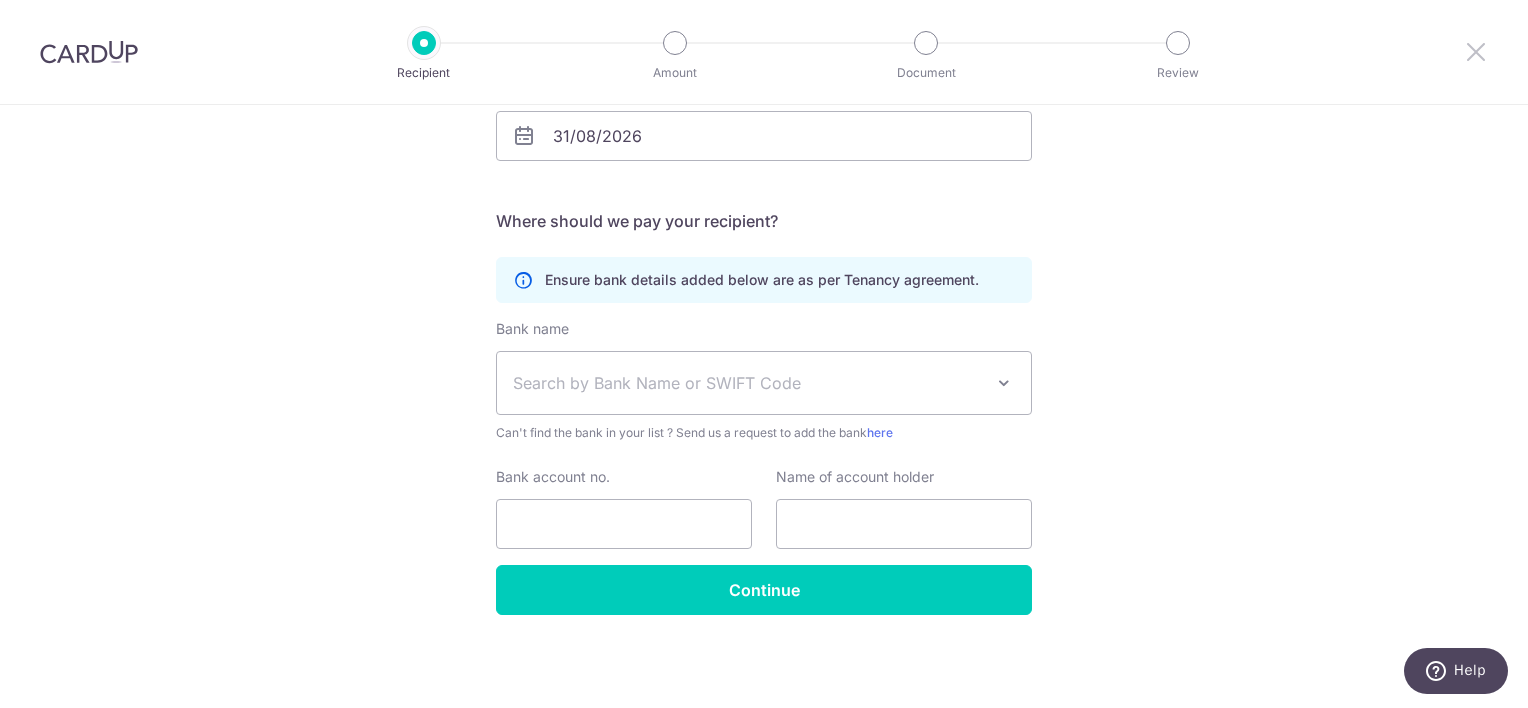 click at bounding box center [1476, 51] 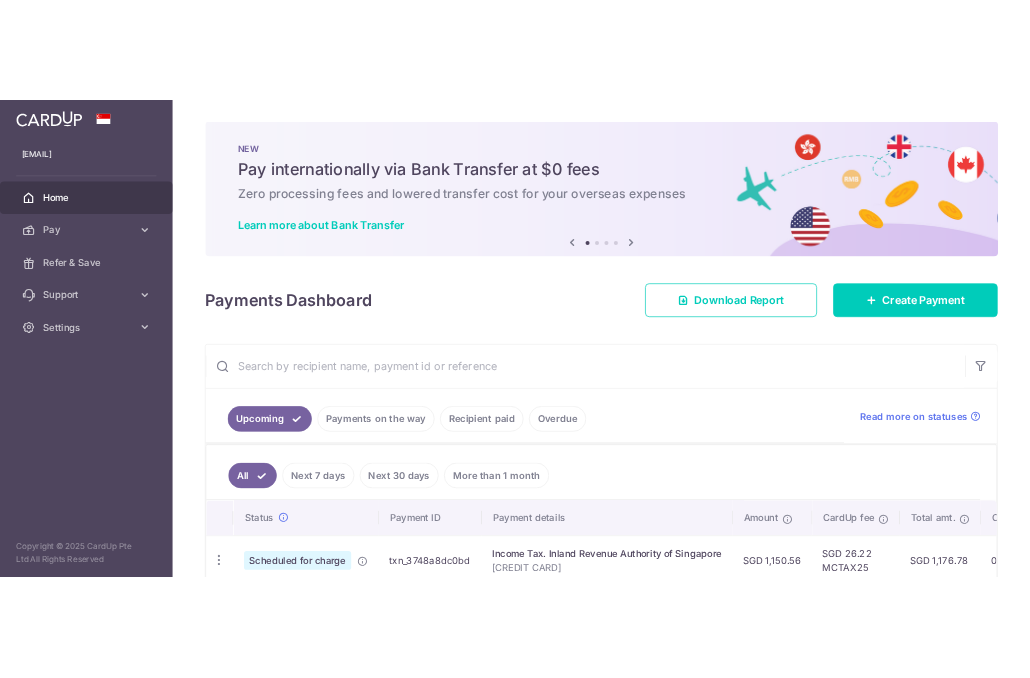 scroll, scrollTop: 0, scrollLeft: 0, axis: both 